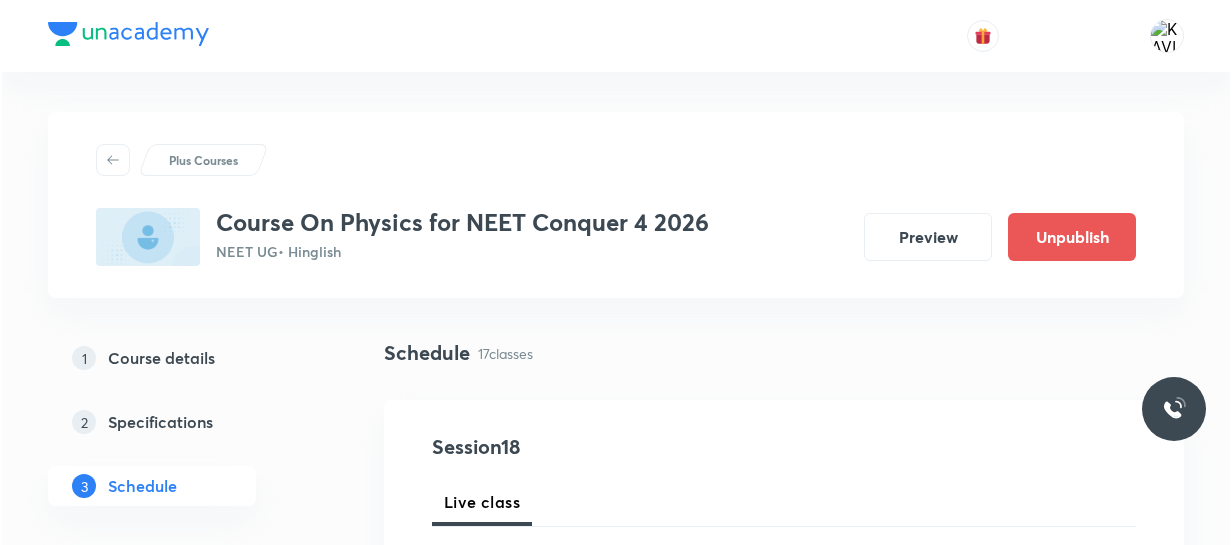 scroll, scrollTop: 3560, scrollLeft: 0, axis: vertical 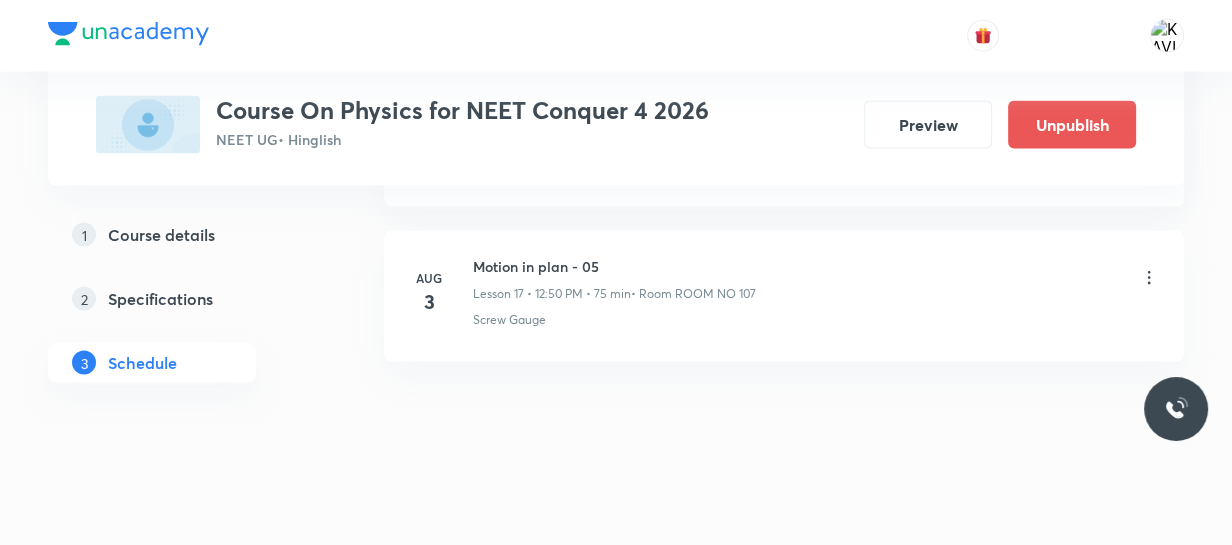 click 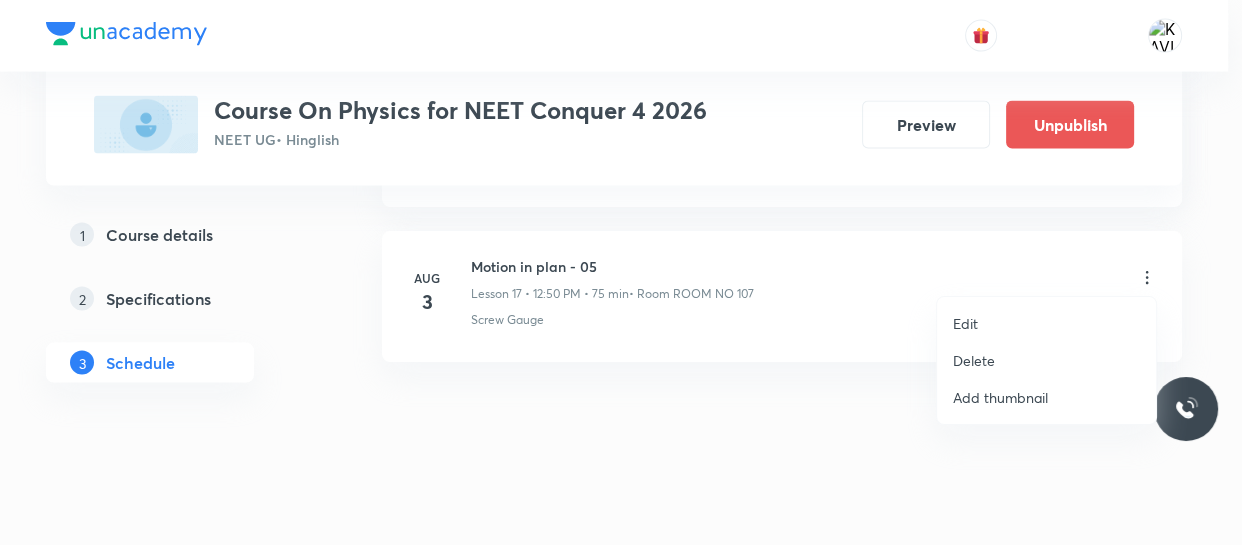click on "Edit" at bounding box center (965, 323) 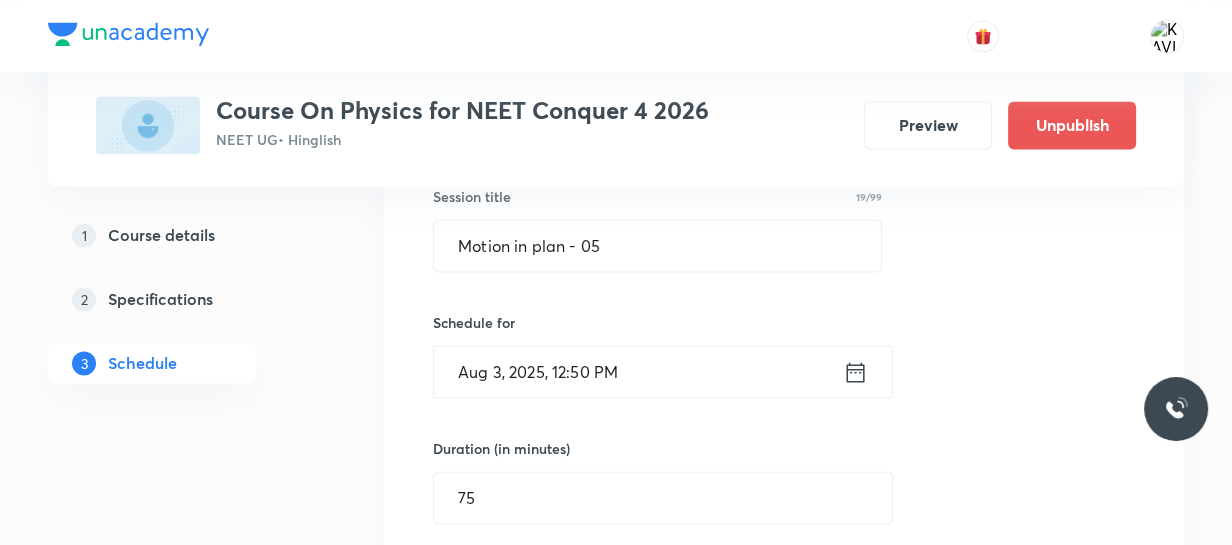 scroll, scrollTop: 2857, scrollLeft: 0, axis: vertical 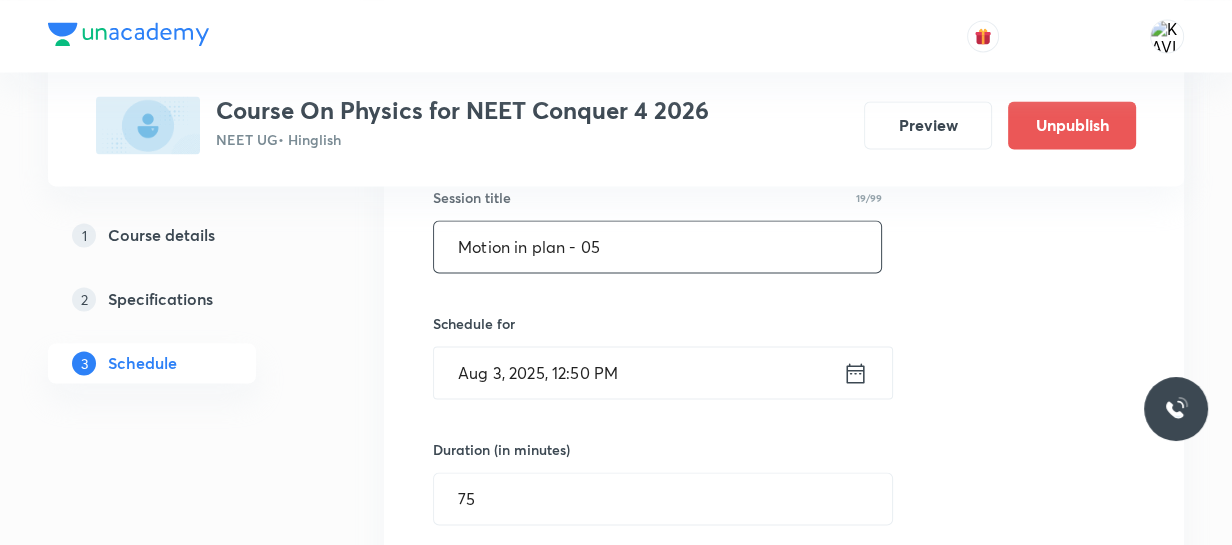 click on "Motion in plan - 05" at bounding box center (657, 246) 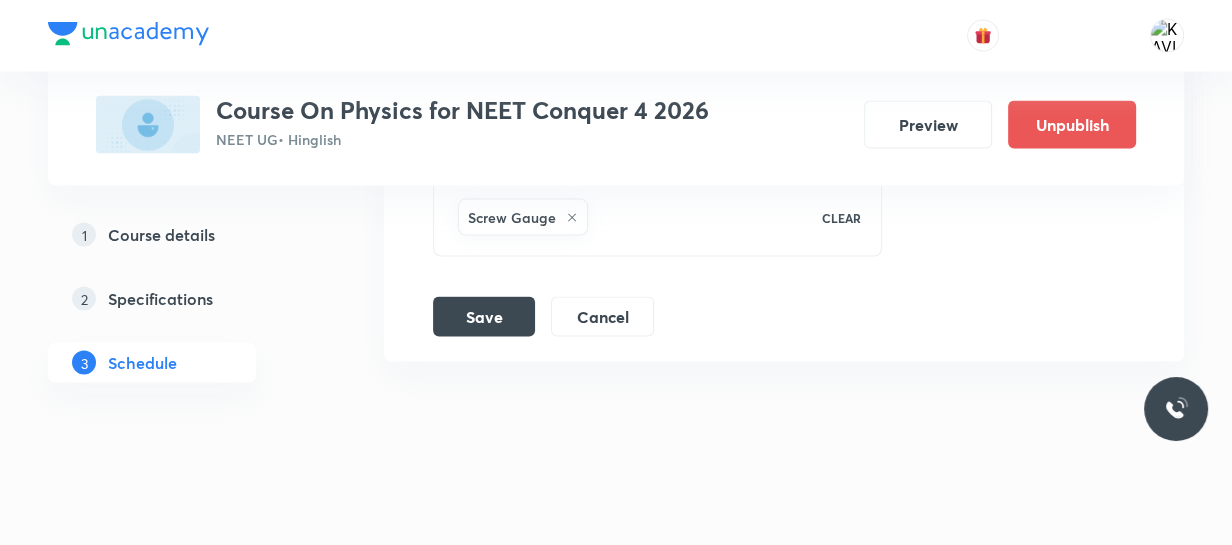 scroll, scrollTop: 3537, scrollLeft: 0, axis: vertical 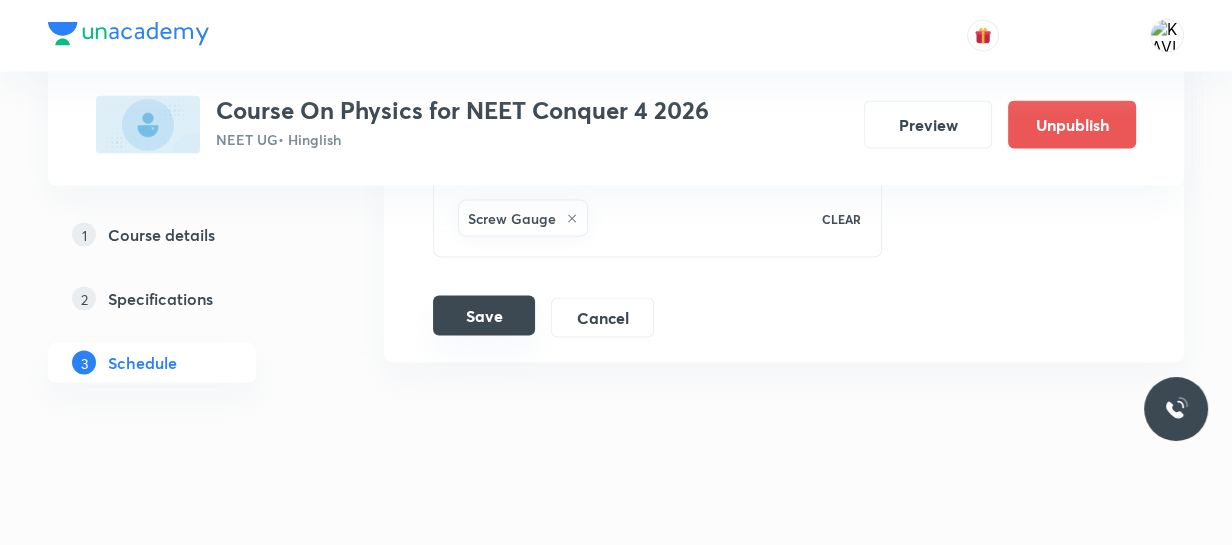 type on "Center of Mass,  Momentum and  Collision - 01" 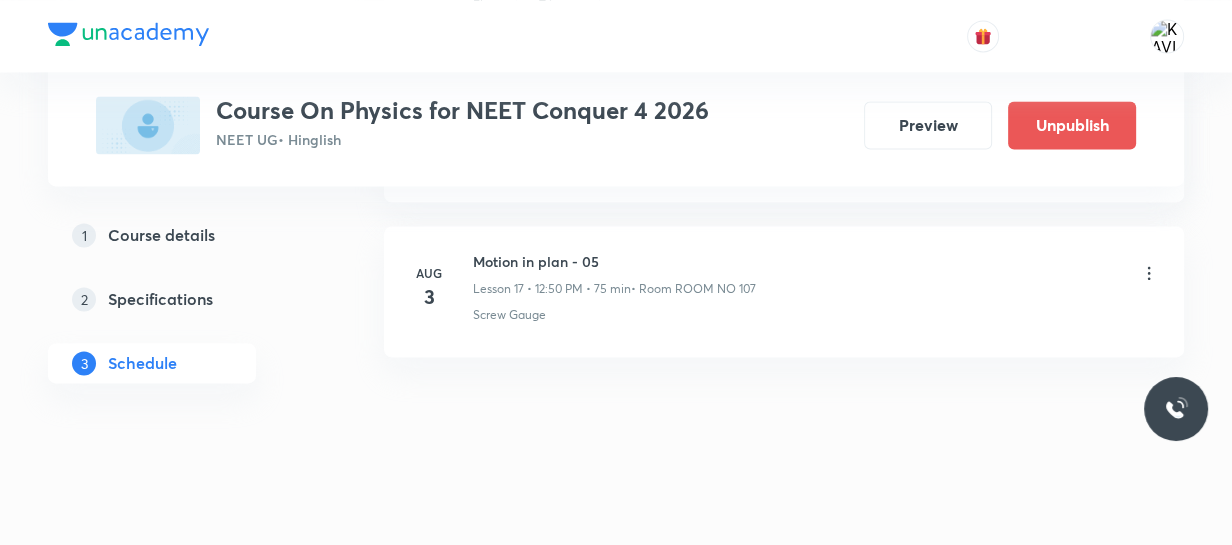 scroll, scrollTop: 2770, scrollLeft: 0, axis: vertical 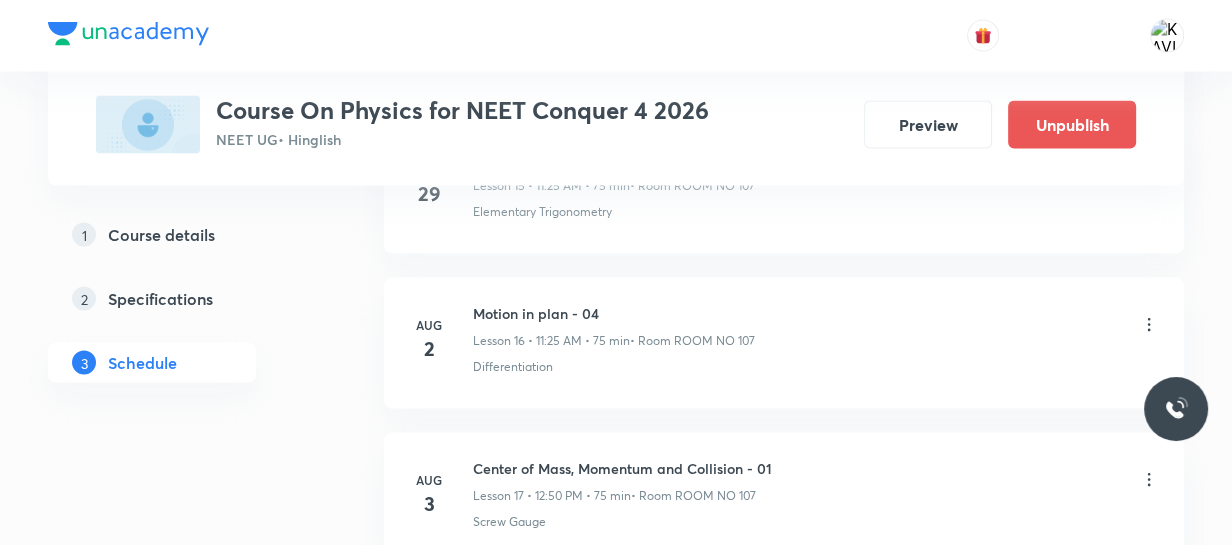 click on "Motion in plan - 04" at bounding box center [614, 313] 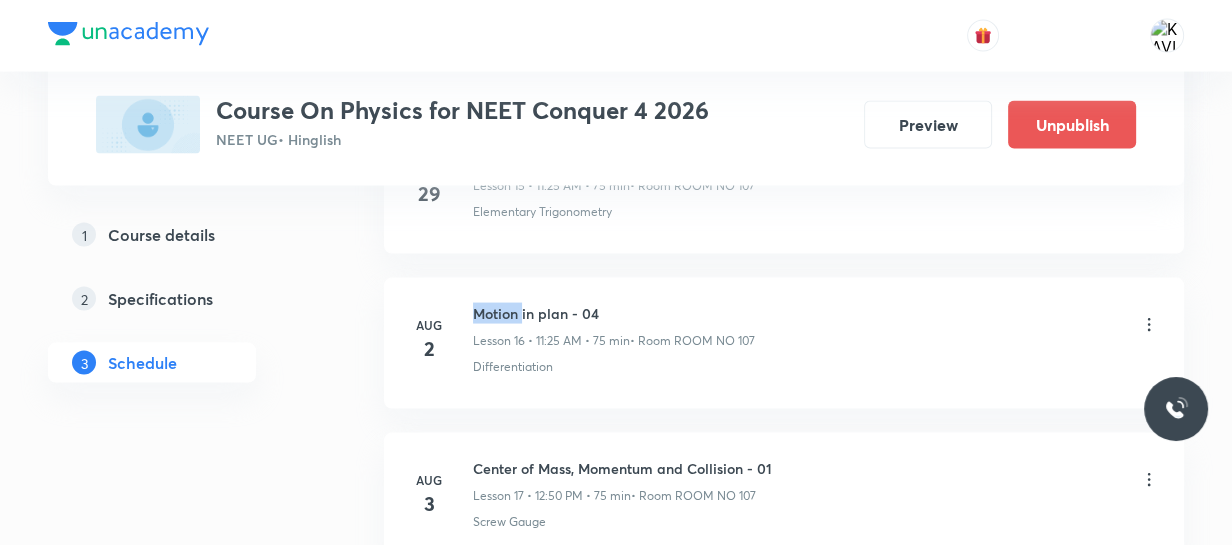 click on "Motion in plan - 04" at bounding box center [614, 313] 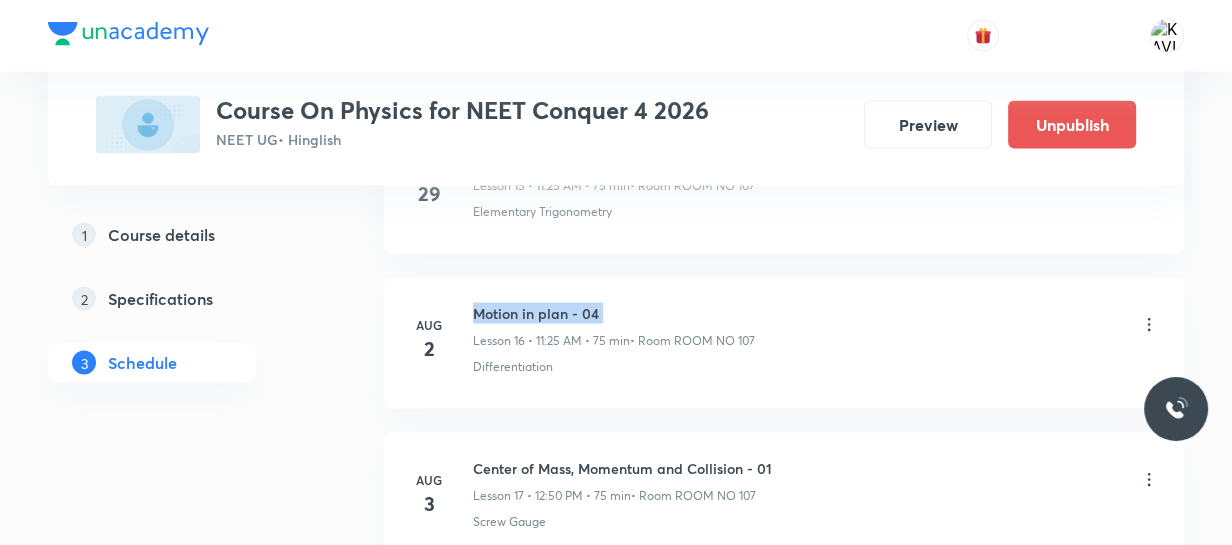 click on "Motion in plan - 04" at bounding box center [614, 313] 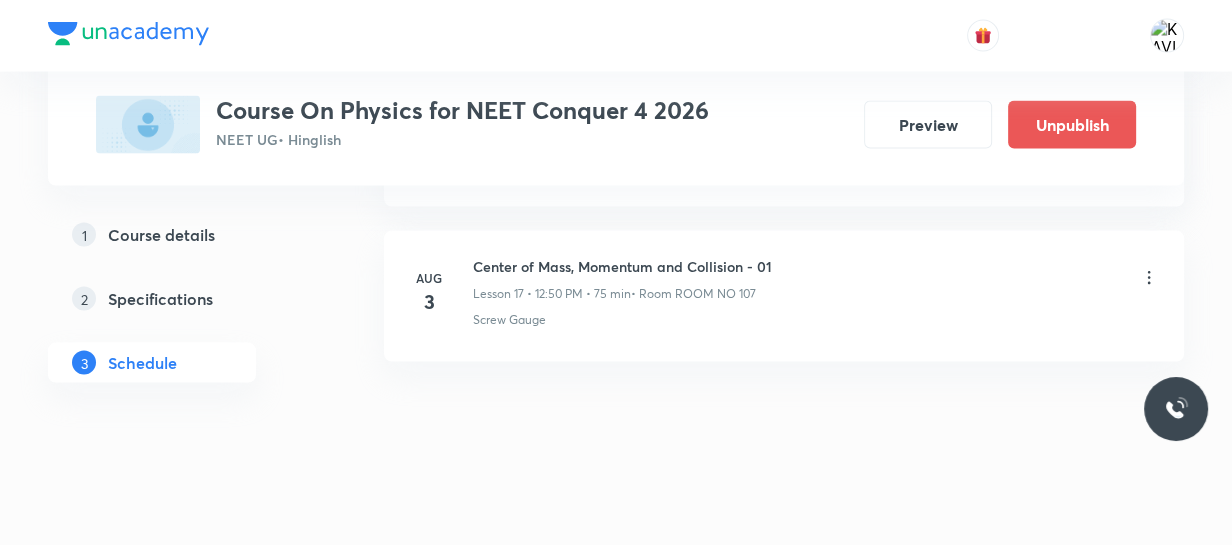 click 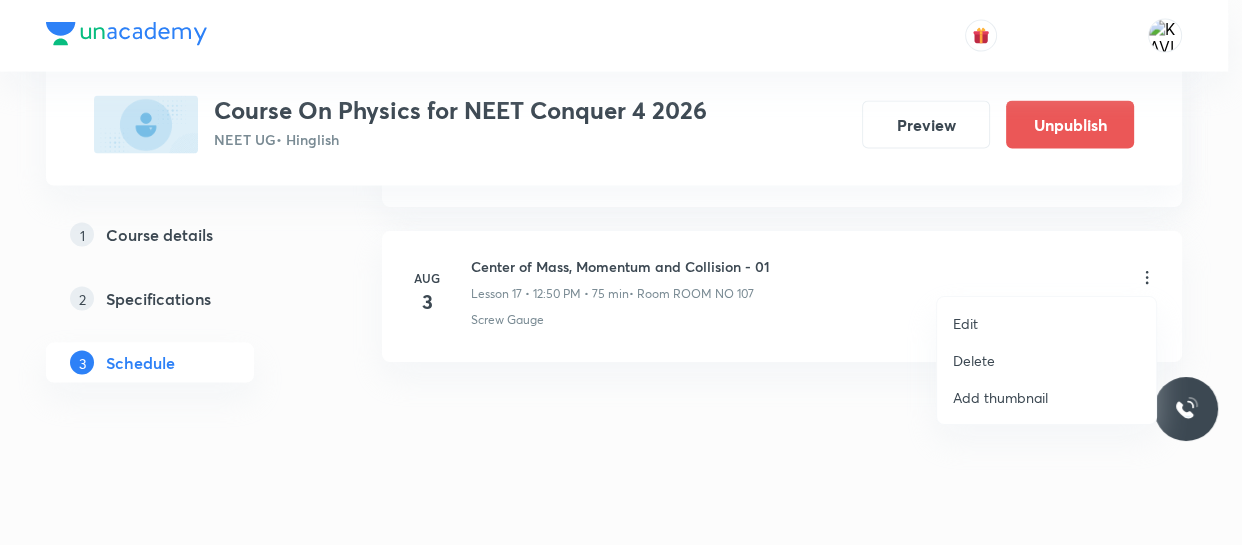 click on "Delete" at bounding box center (1046, 360) 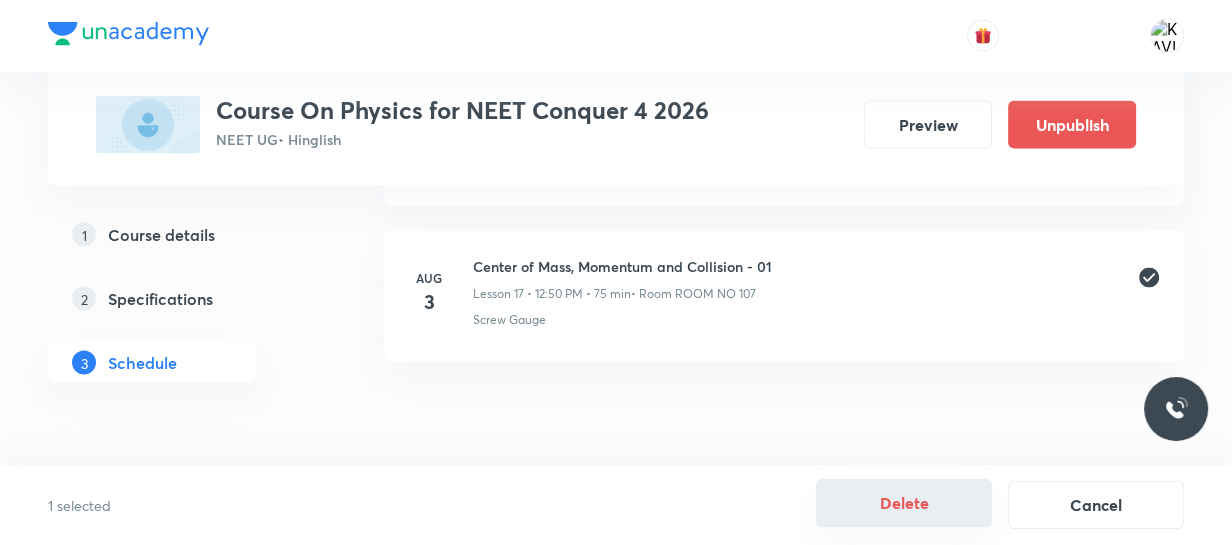click on "Delete" at bounding box center [904, 503] 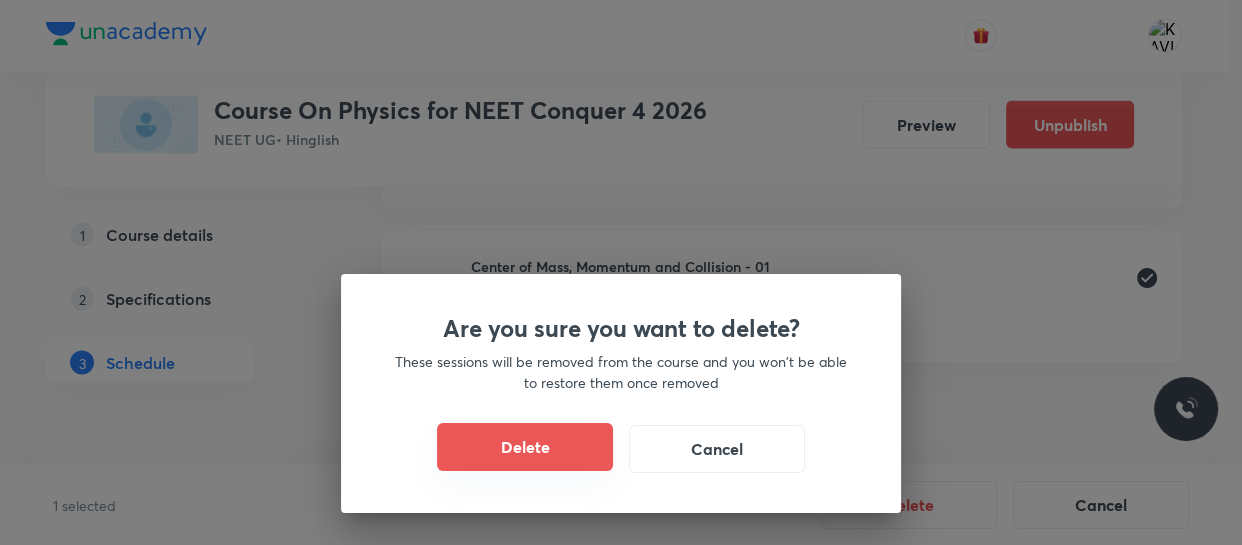 click on "Delete" at bounding box center (525, 447) 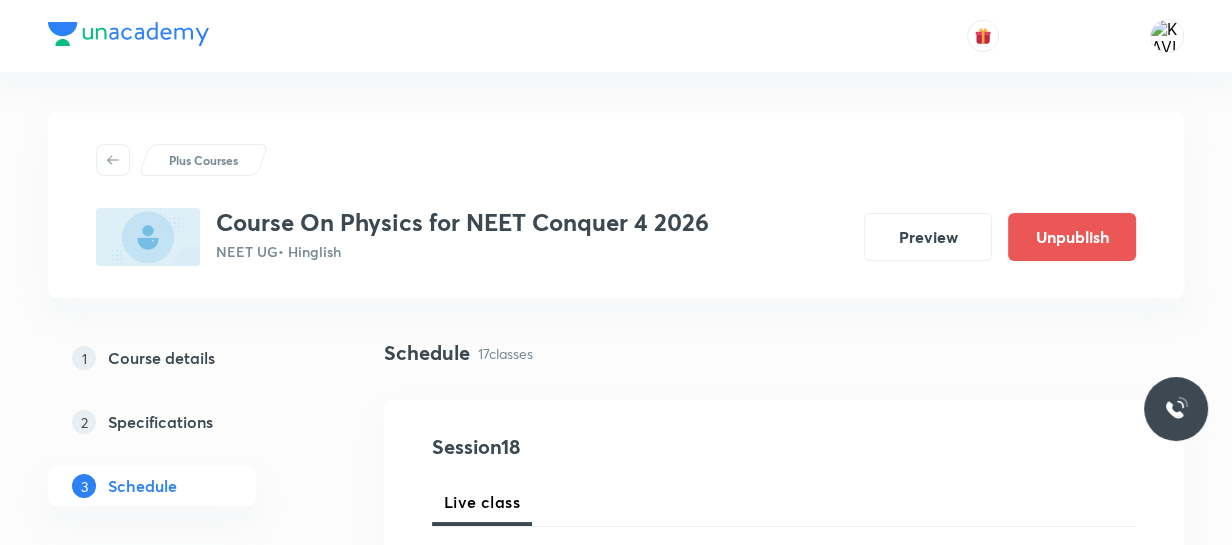 scroll, scrollTop: 231, scrollLeft: 0, axis: vertical 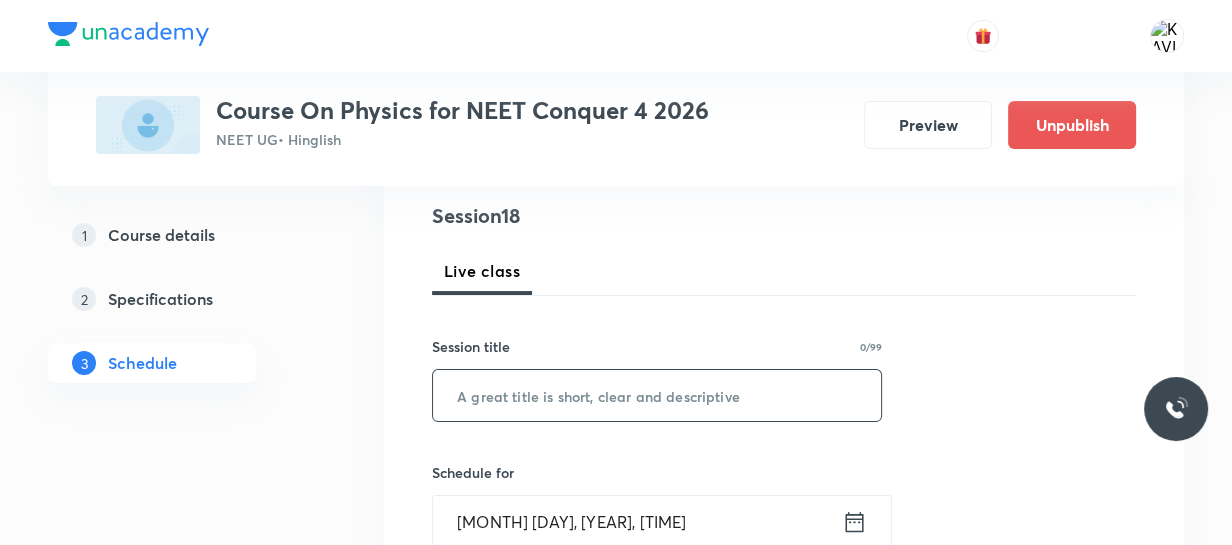 click at bounding box center (657, 395) 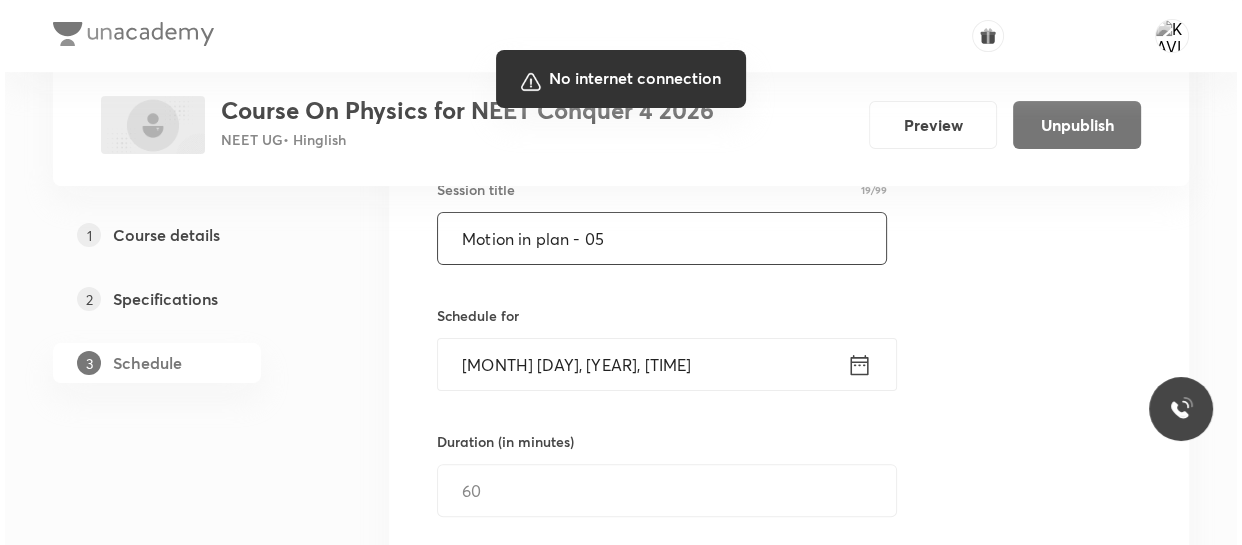 scroll, scrollTop: 398, scrollLeft: 0, axis: vertical 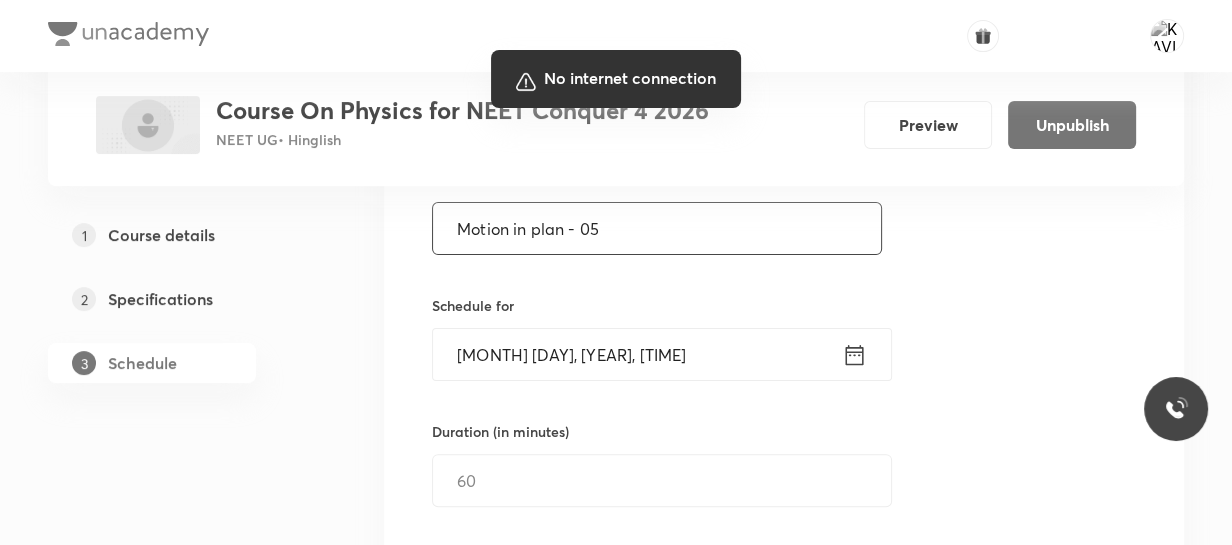 type on "Motion in plan - 05" 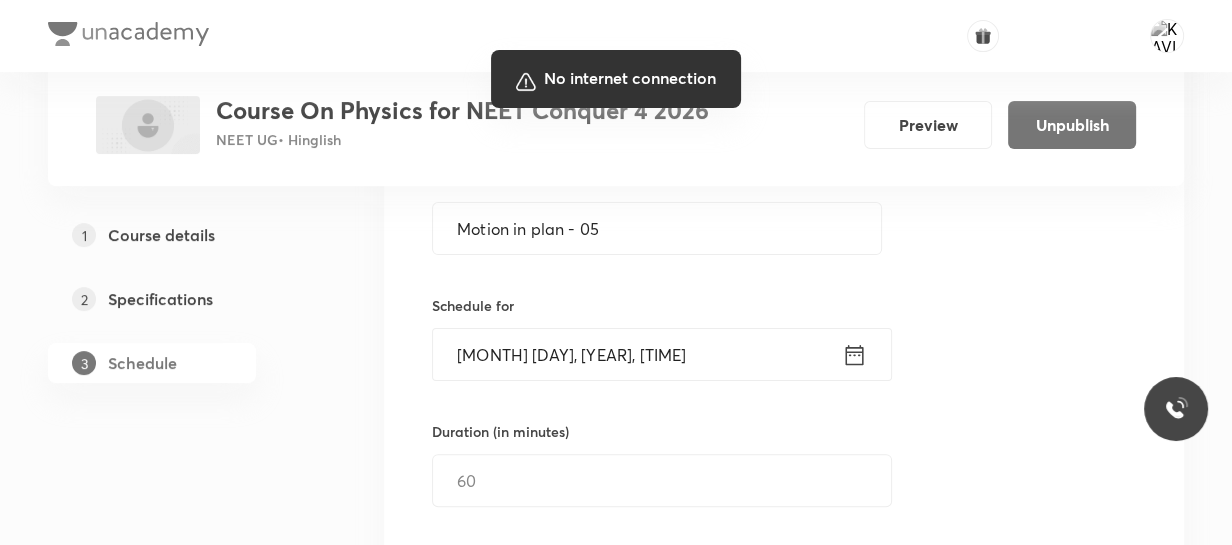 click at bounding box center (616, 272) 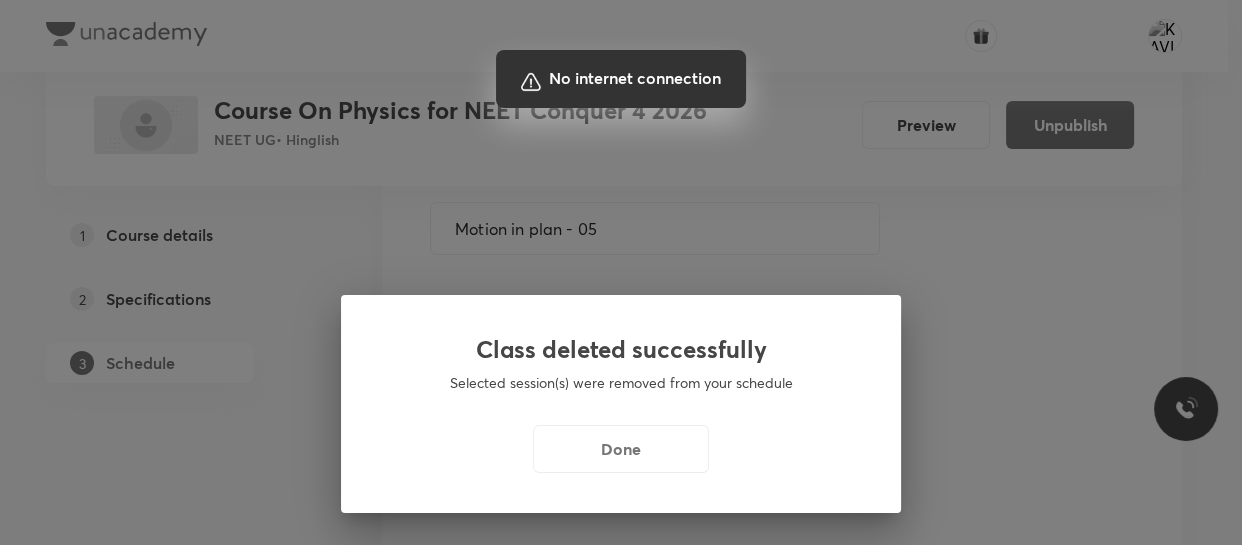 click at bounding box center (621, 272) 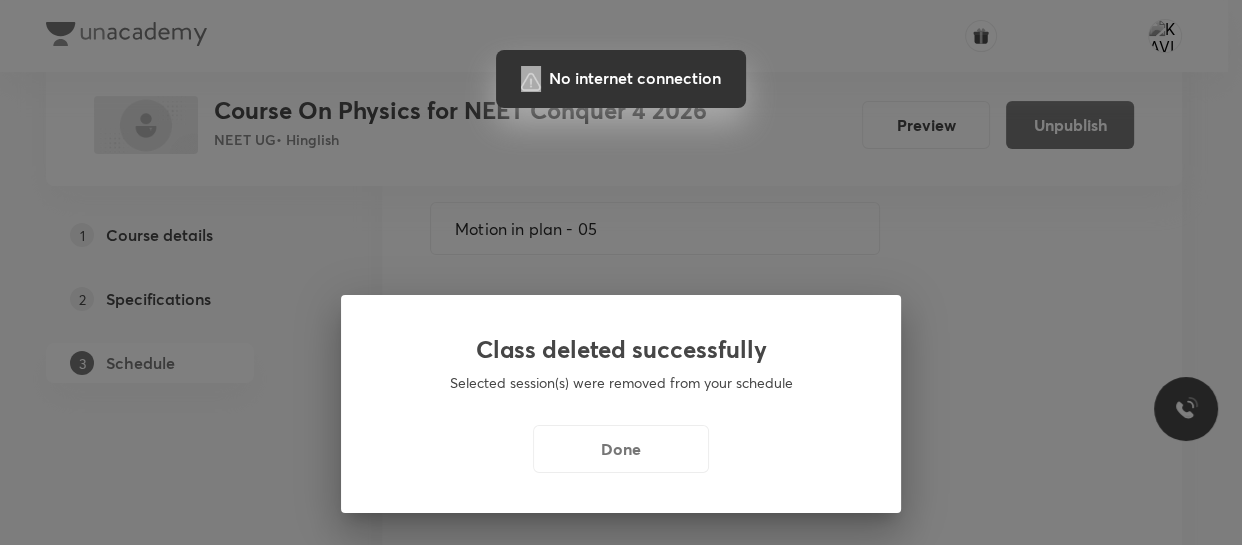 click at bounding box center [621, 272] 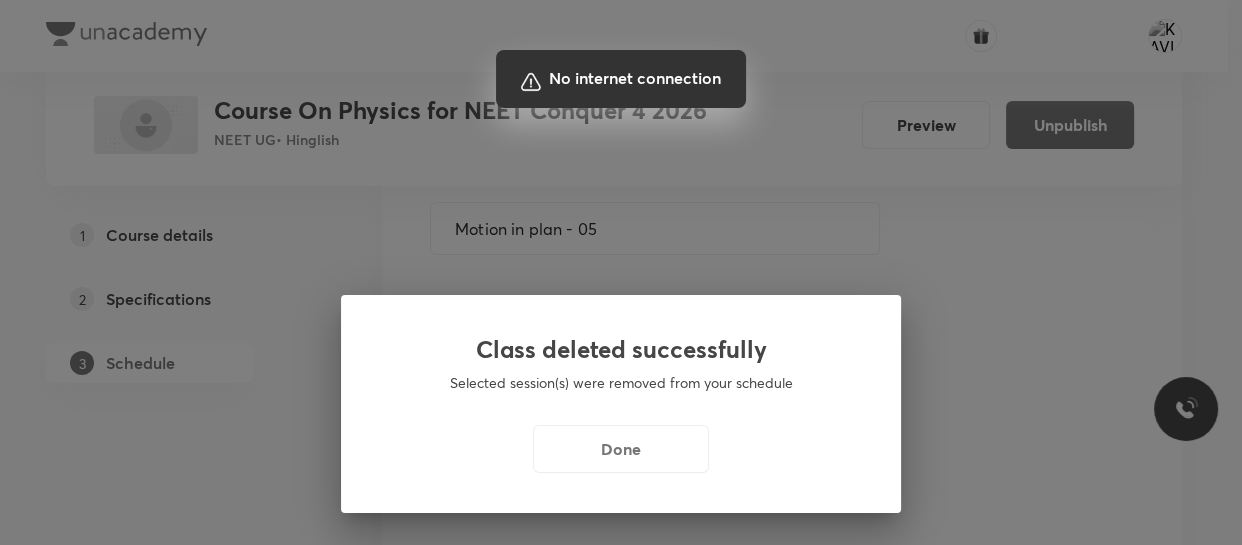 click at bounding box center (621, 272) 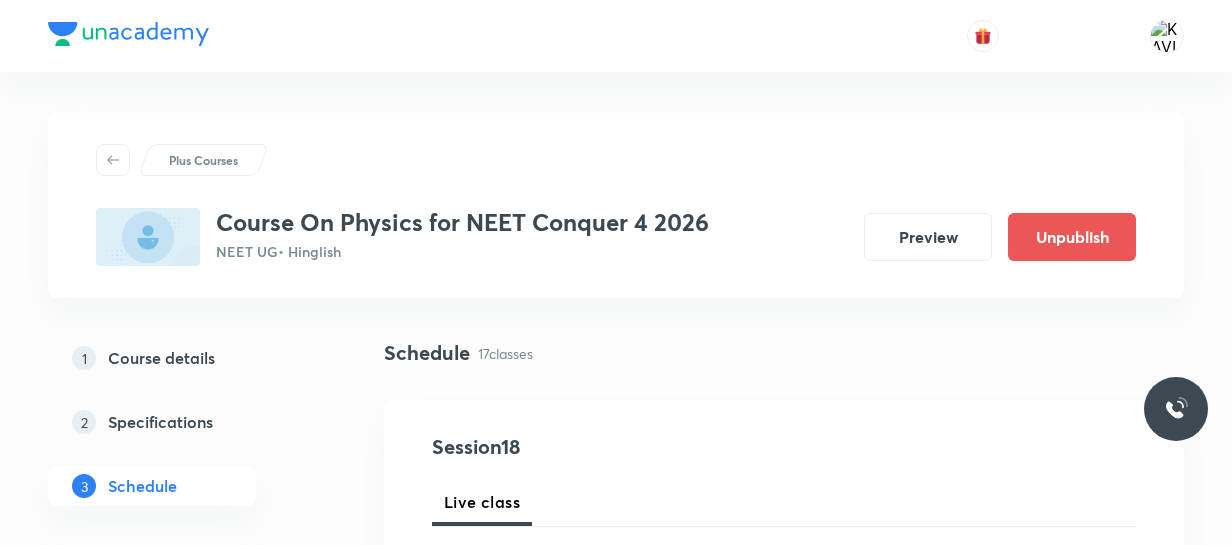 scroll, scrollTop: 398, scrollLeft: 0, axis: vertical 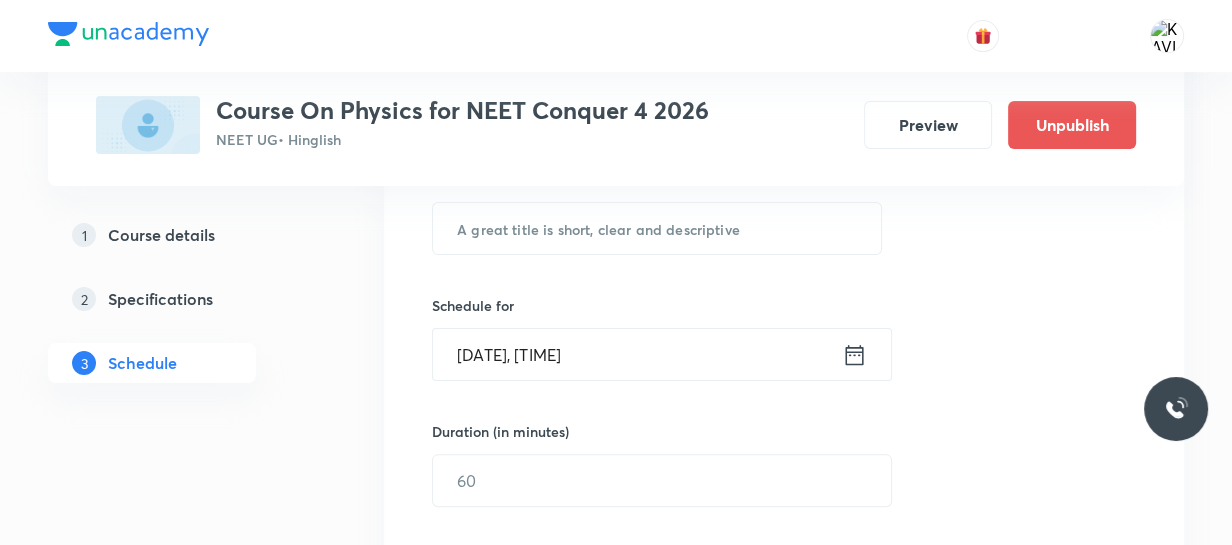 click on "Aug 3, 2025, 1:03 PM" at bounding box center [637, 354] 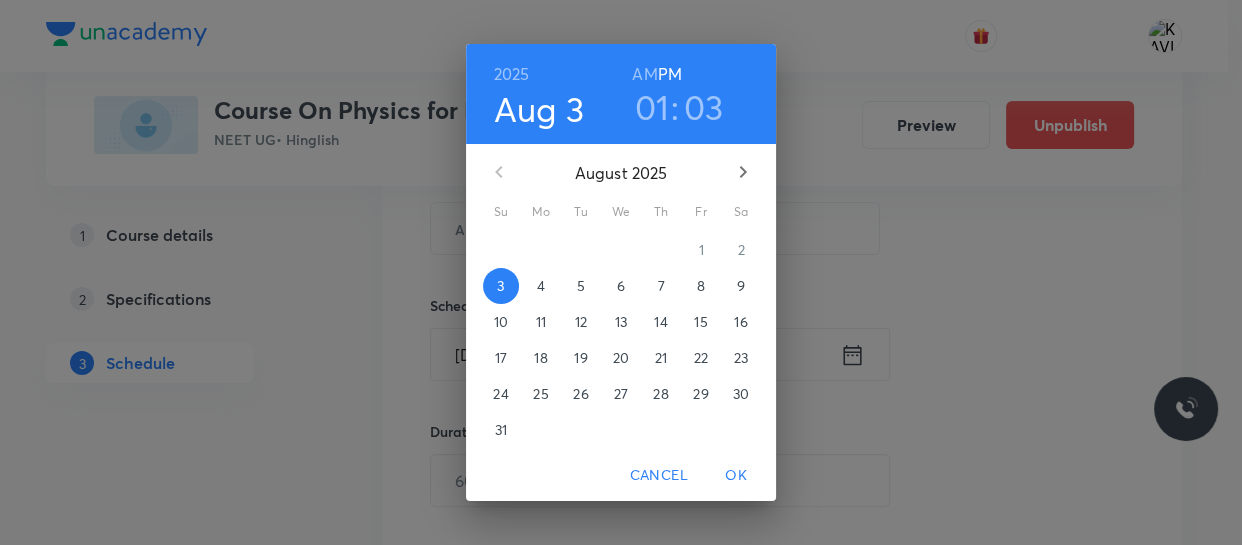 click on "01" at bounding box center [652, 107] 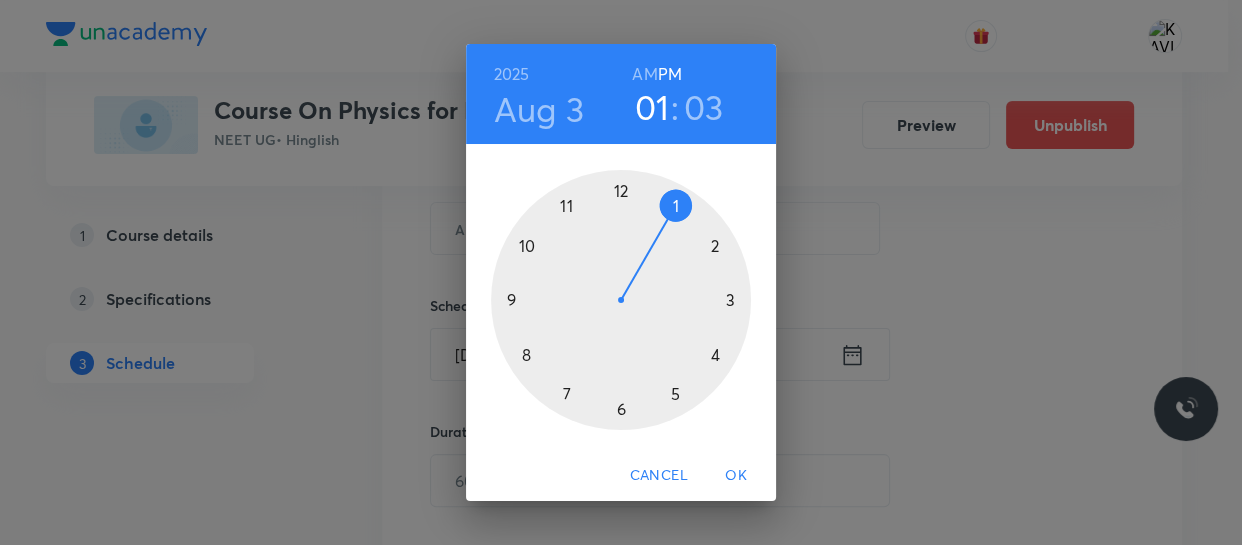 click at bounding box center [621, 300] 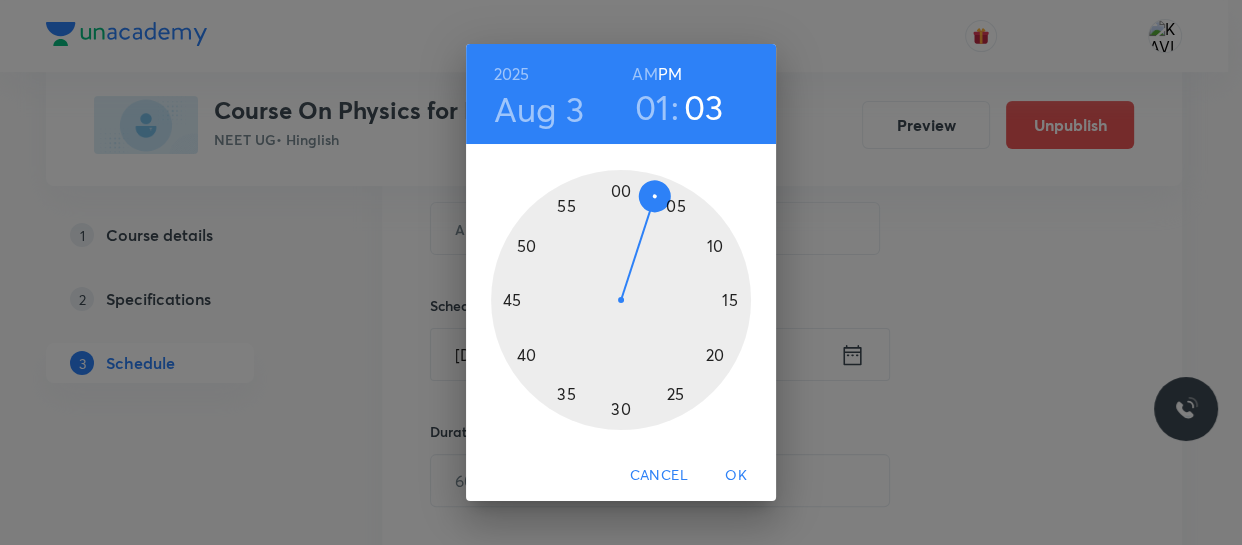 click at bounding box center (621, 300) 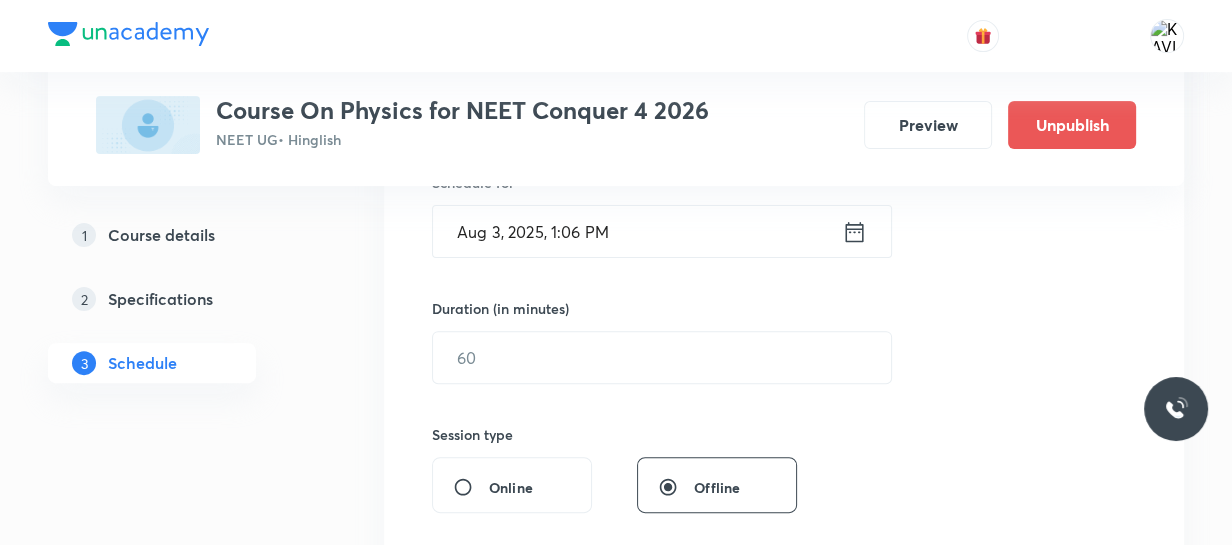 scroll, scrollTop: 523, scrollLeft: 0, axis: vertical 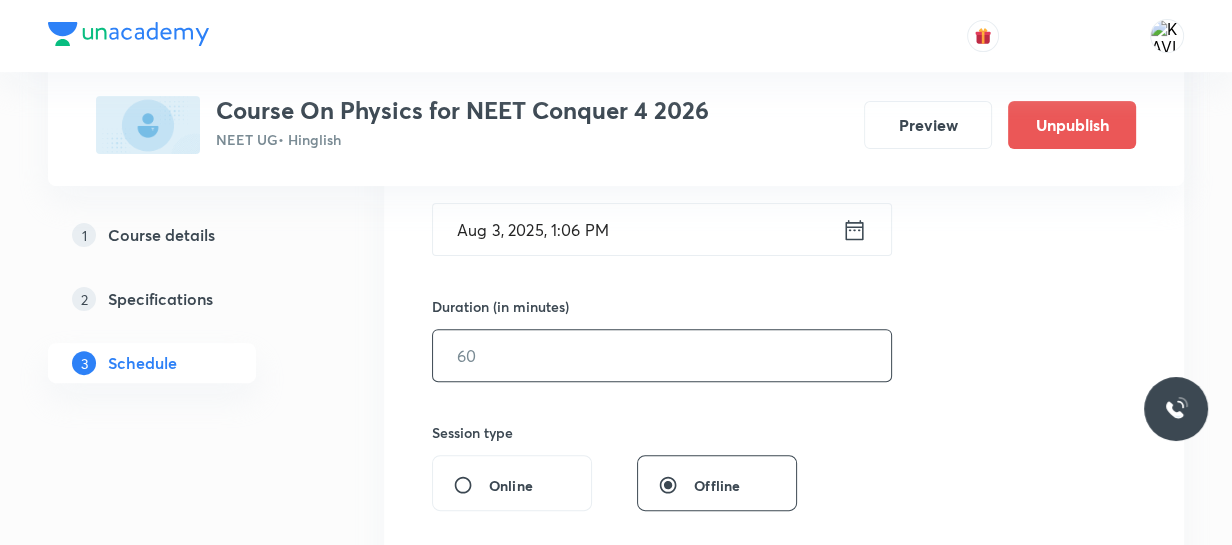 click at bounding box center (662, 355) 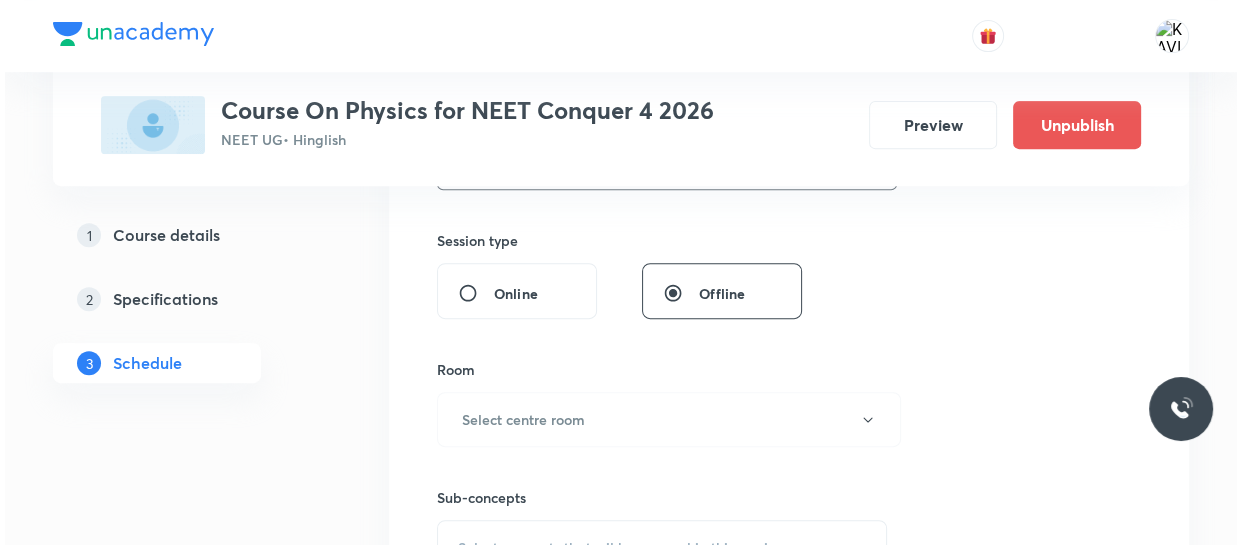 scroll, scrollTop: 716, scrollLeft: 0, axis: vertical 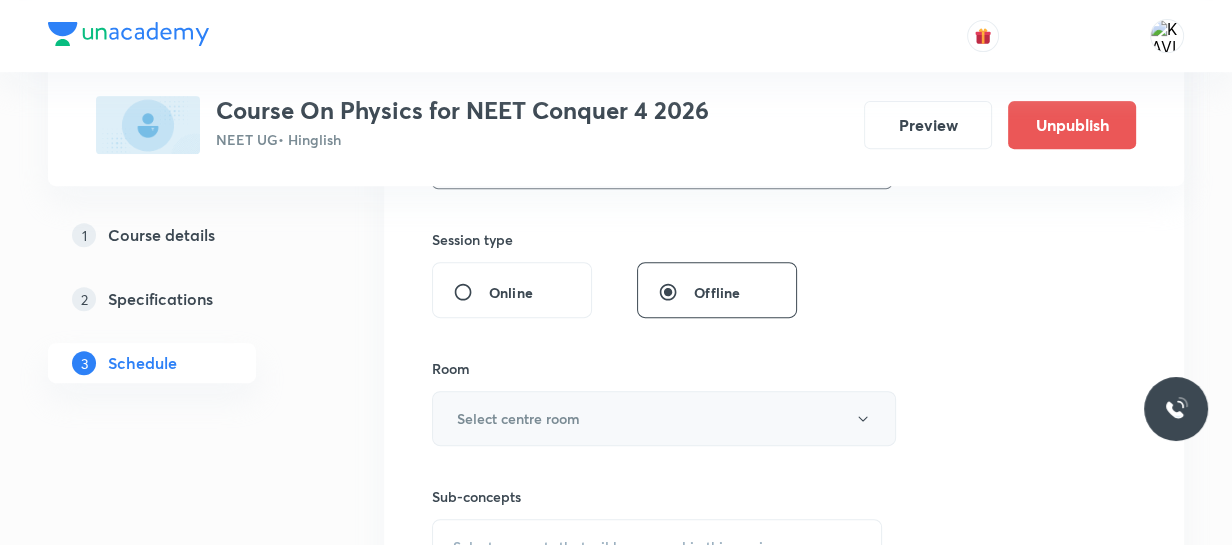 type on "60" 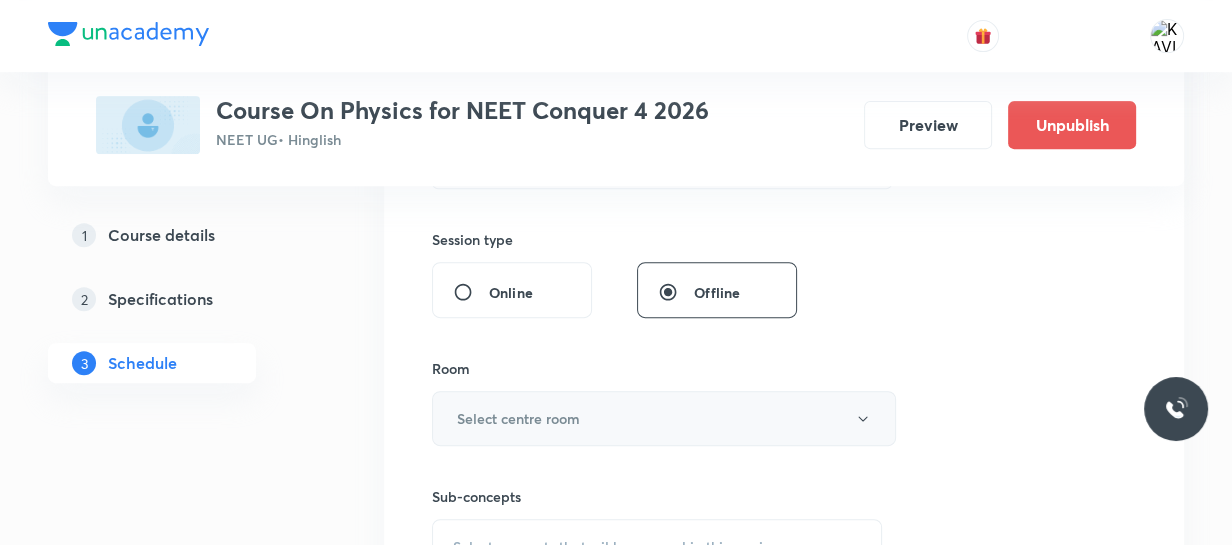 click on "Select centre room" at bounding box center [664, 418] 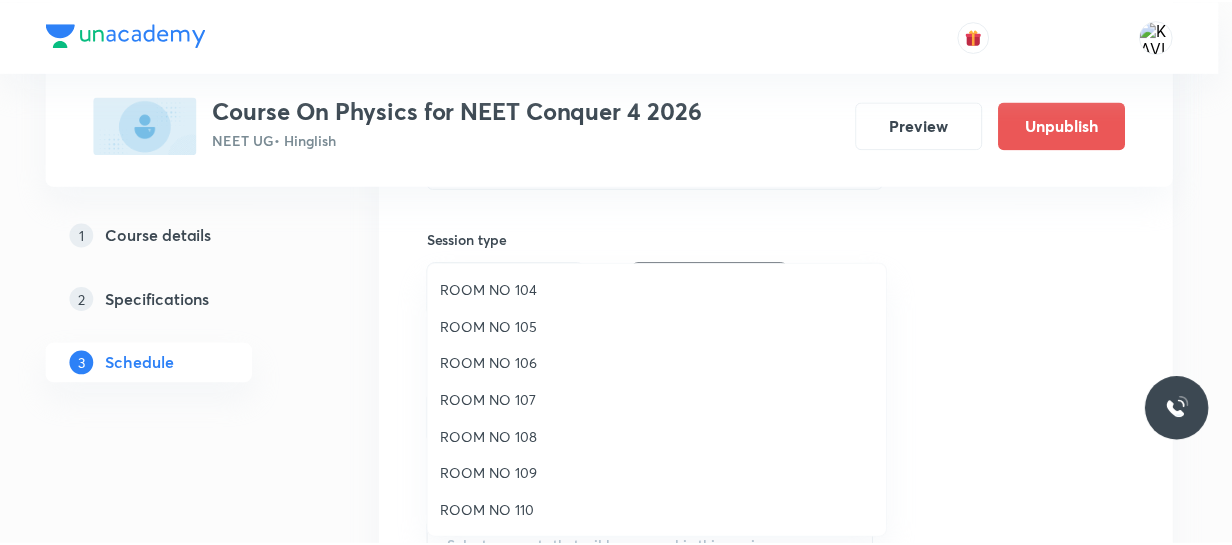 scroll, scrollTop: 113, scrollLeft: 0, axis: vertical 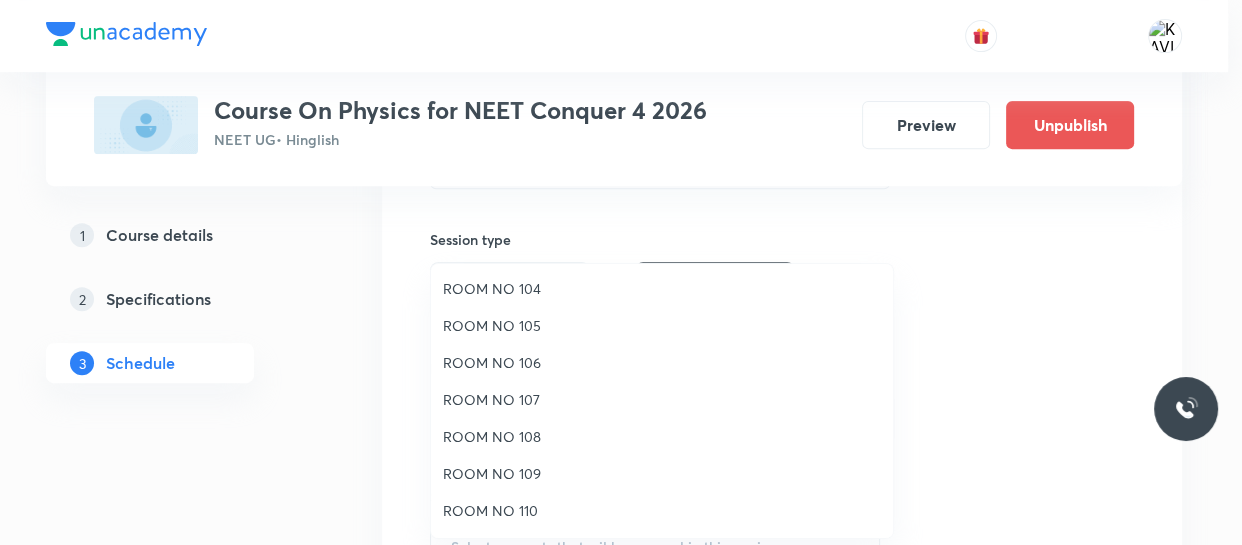 click on "ROOM NO 107" at bounding box center (662, 399) 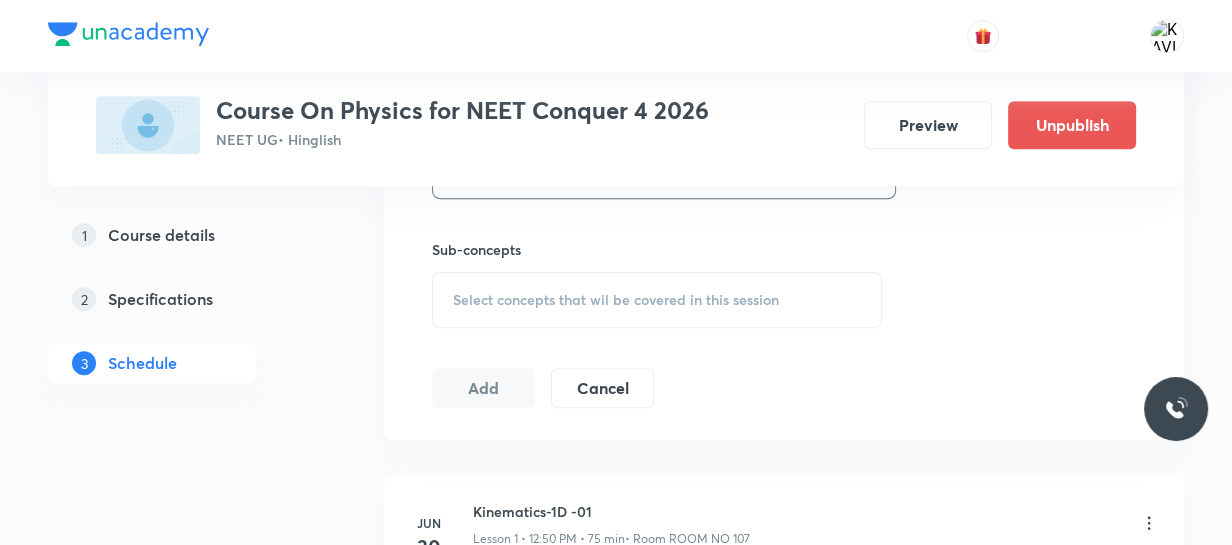 scroll, scrollTop: 965, scrollLeft: 0, axis: vertical 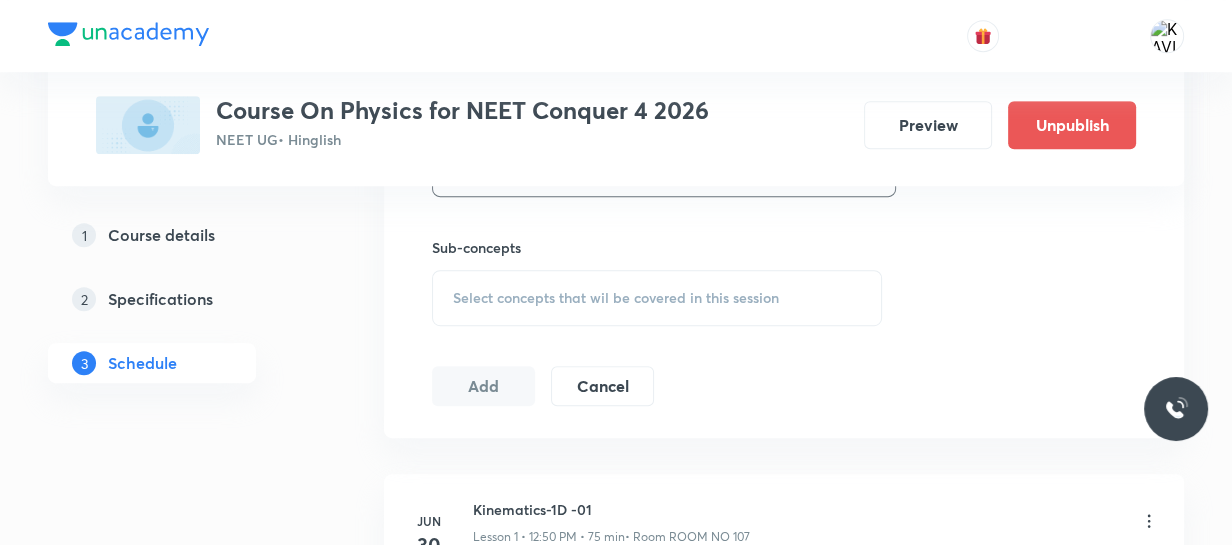 click on "Select concepts that wil be covered in this session" at bounding box center (657, 298) 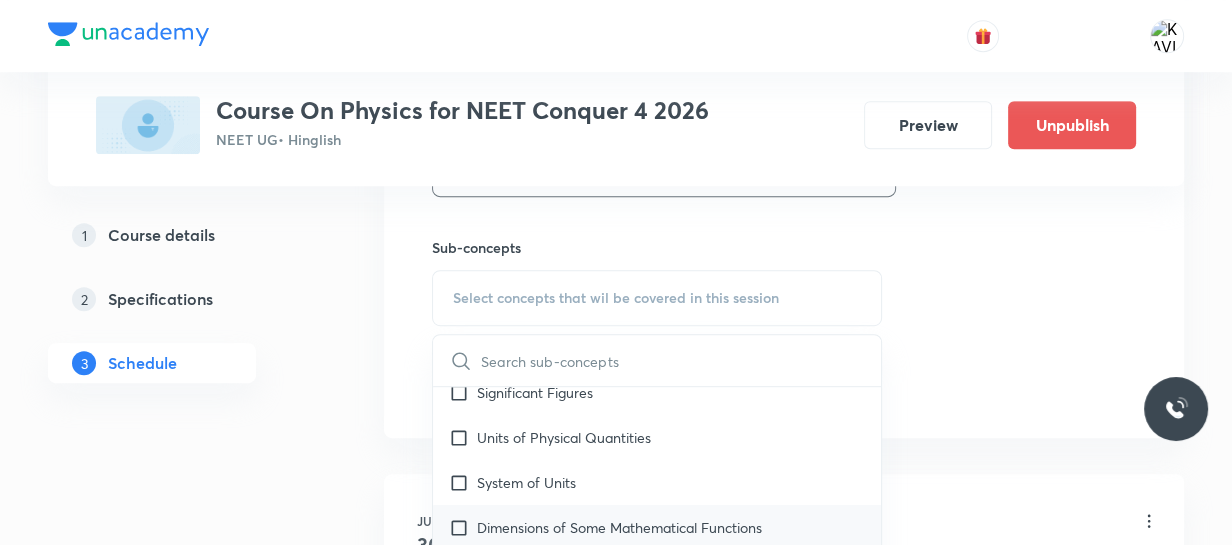 scroll, scrollTop: 421, scrollLeft: 0, axis: vertical 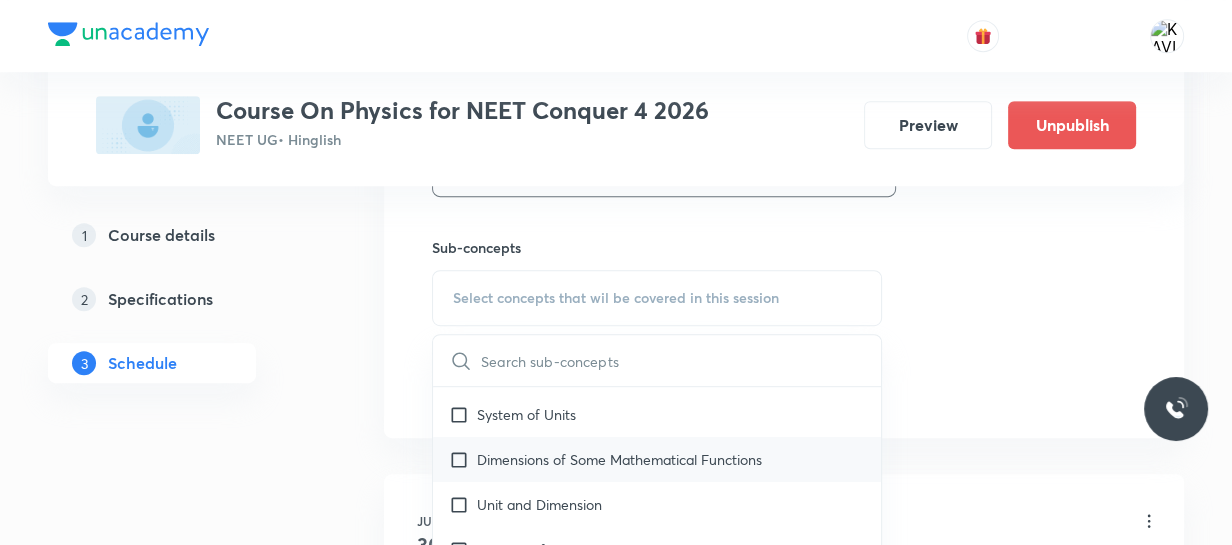 click on "Dimensions of Some Mathematical Functions" at bounding box center [619, 459] 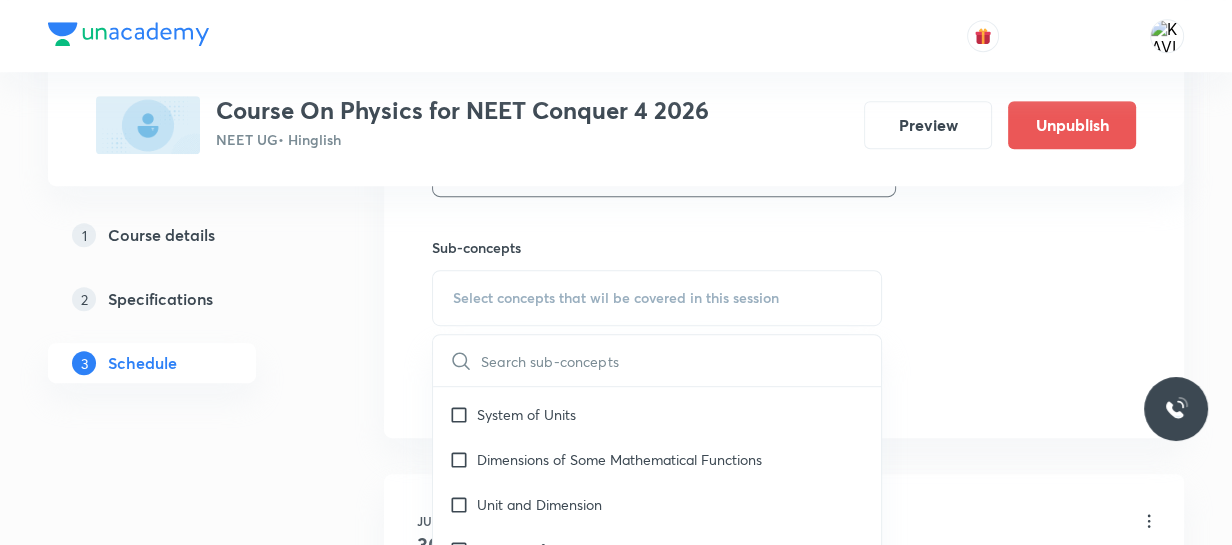 checkbox on "true" 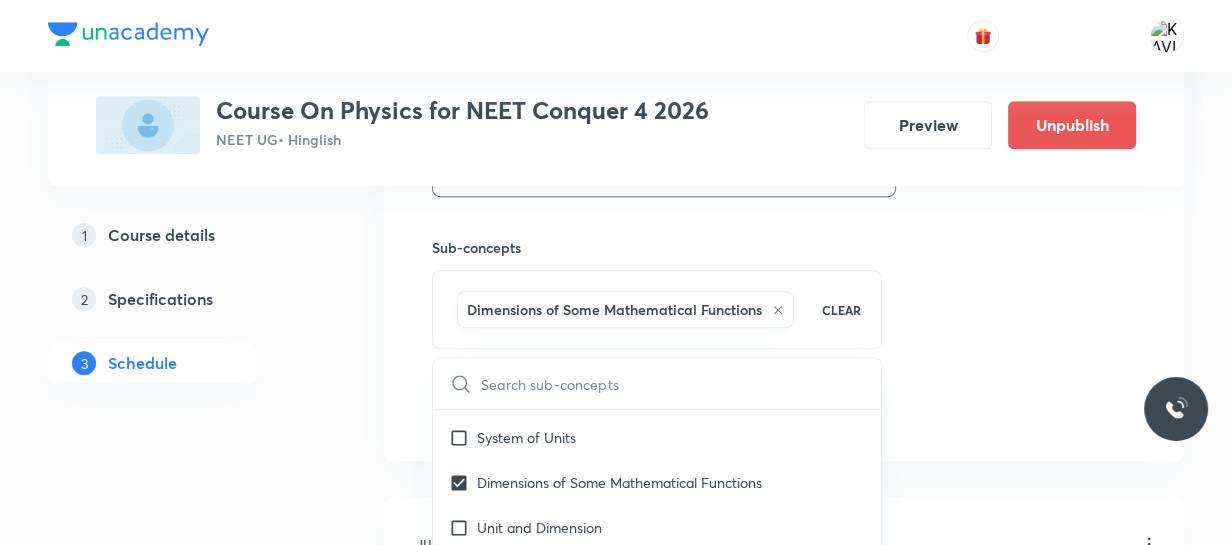 click on "Session  18 Live class Session title 0/99 ​ Schedule for Aug 3, 2025, 1:06 PM ​ Duration (in minutes) 60 ​   Session type Online Offline Room ROOM NO 107 Sub-concepts Dimensions of Some Mathematical Functions CLEAR ​ Physics - Full Syllabus Mock Questions Physics - Full Syllabus Mock Questions Covered previously Physics Previous Year Question Physics Previous Year Question Units & Dimensions Physical quantity Applications of Dimensional Analysis Significant Figures Units of Physical Quantities System of Units Dimensions of Some Mathematical Functions Unit and Dimension Product of Two Vectors Subtraction of Vectors Cross Product Covered previously Least Count Analysis Errors of Measurement Covered previously Vernier Callipers Covered previously Screw Gauge Covered previously Zero Error Covered previously Basic Mathematics Elementary Algebra Covered previously Elementary Trigonometry Covered previously Basic Coordinate Geometry Functions Covered previously Differentiation Covered previously Unit Vectors" at bounding box center (784, -52) 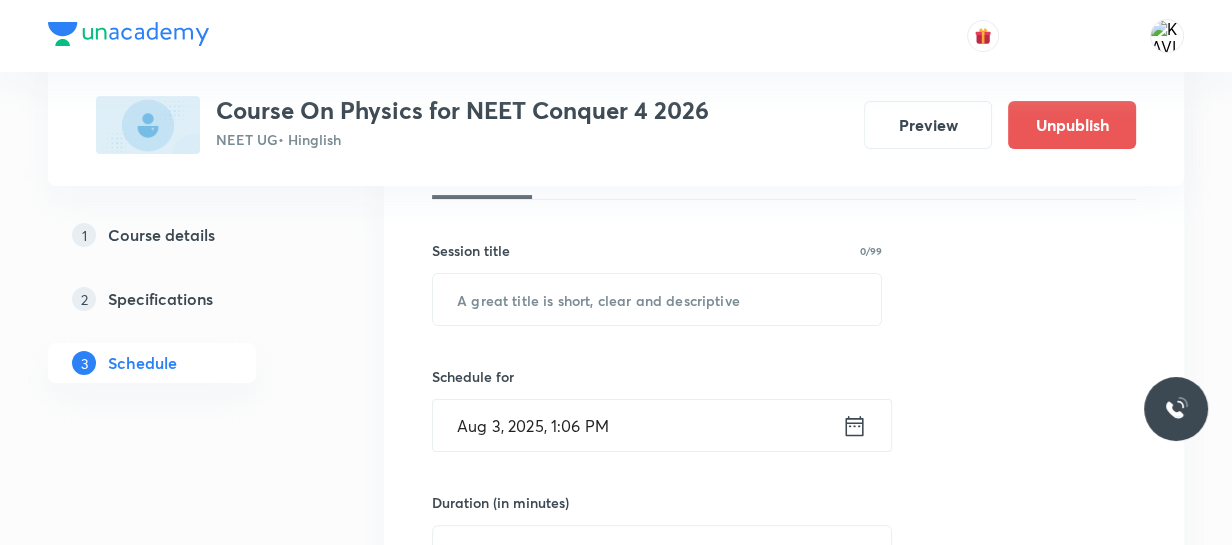 scroll, scrollTop: 328, scrollLeft: 0, axis: vertical 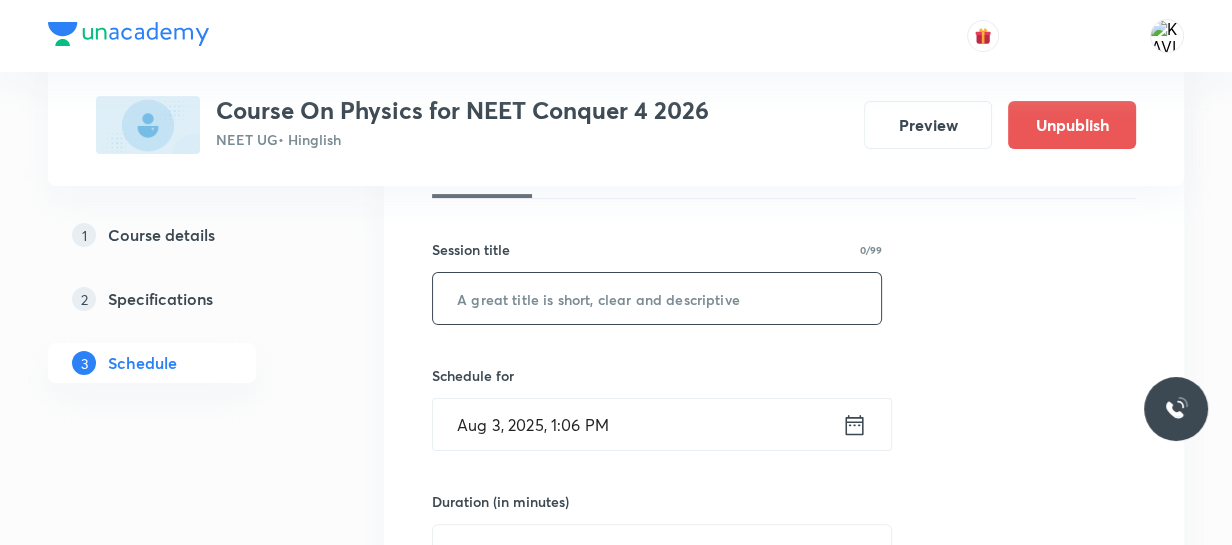 click at bounding box center [657, 298] 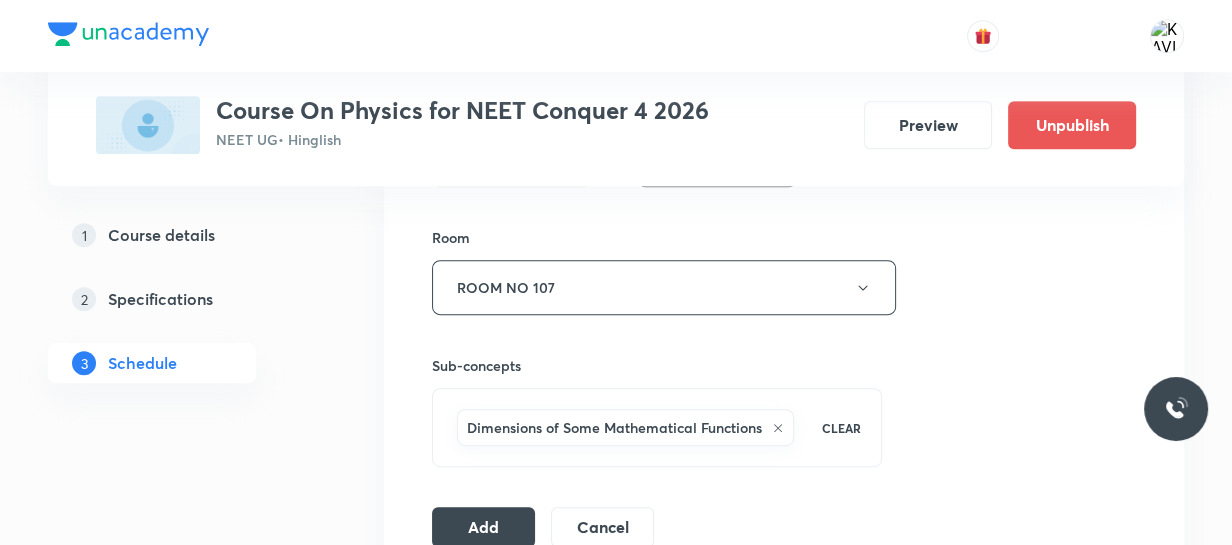 scroll, scrollTop: 902, scrollLeft: 0, axis: vertical 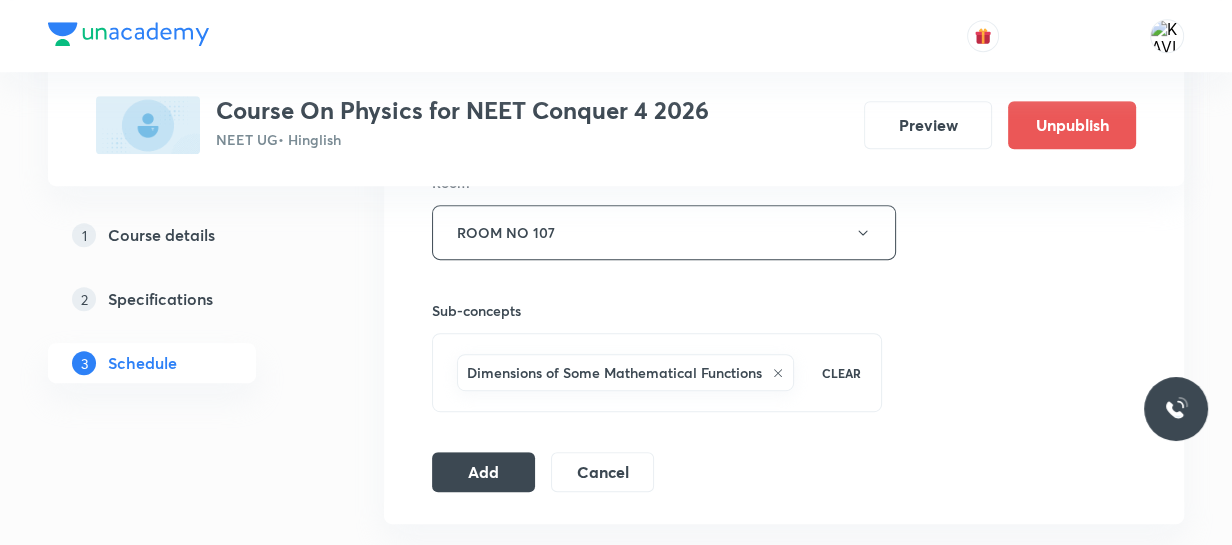 type on "Motion in plan - 05" 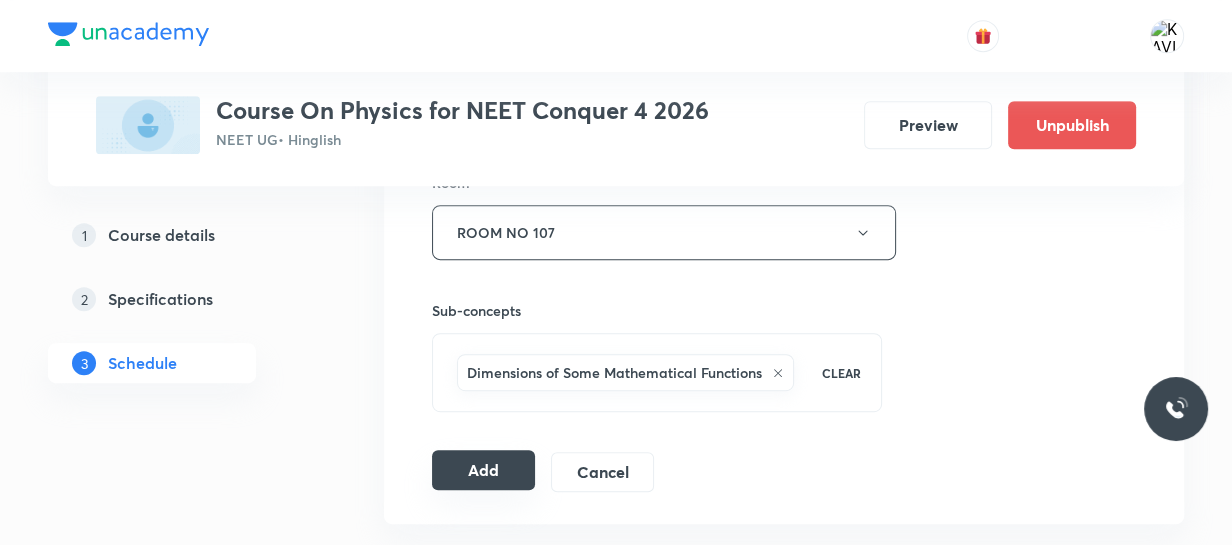 click on "Add" at bounding box center (483, 470) 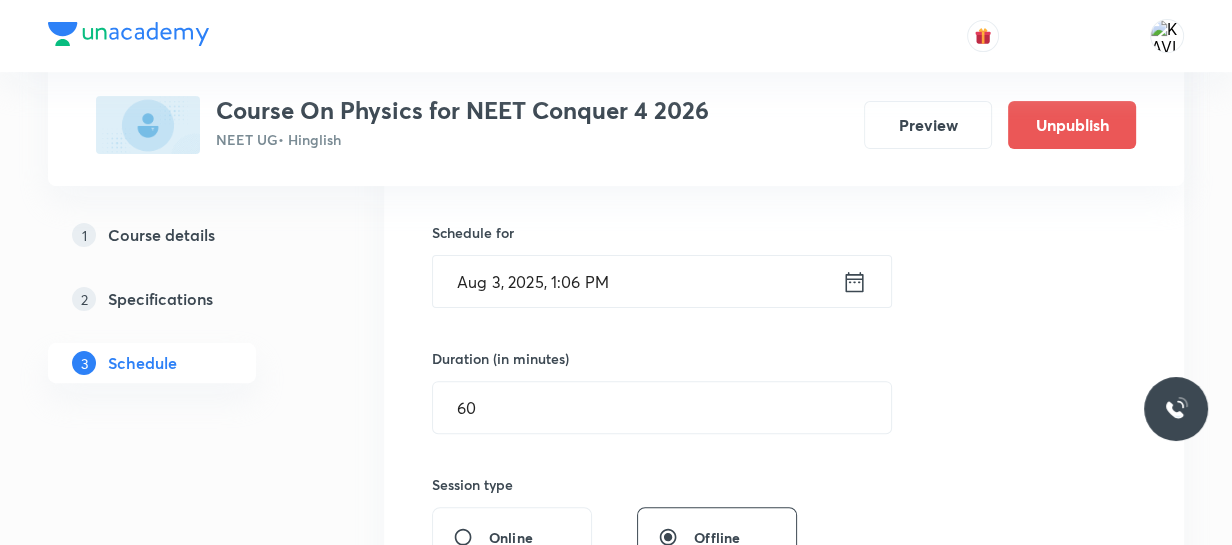 scroll, scrollTop: 474, scrollLeft: 0, axis: vertical 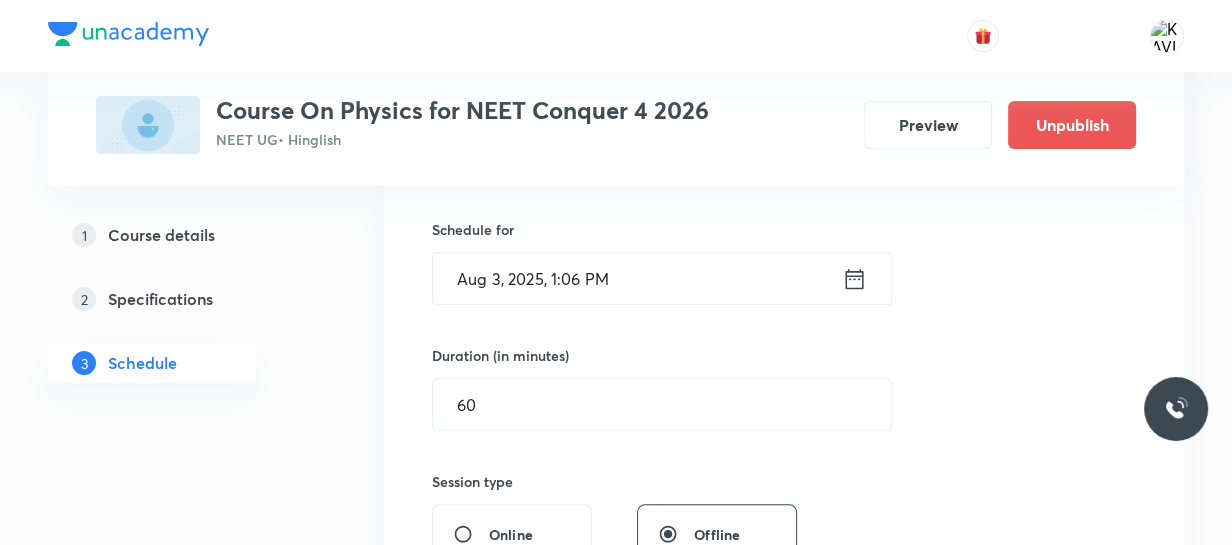 click 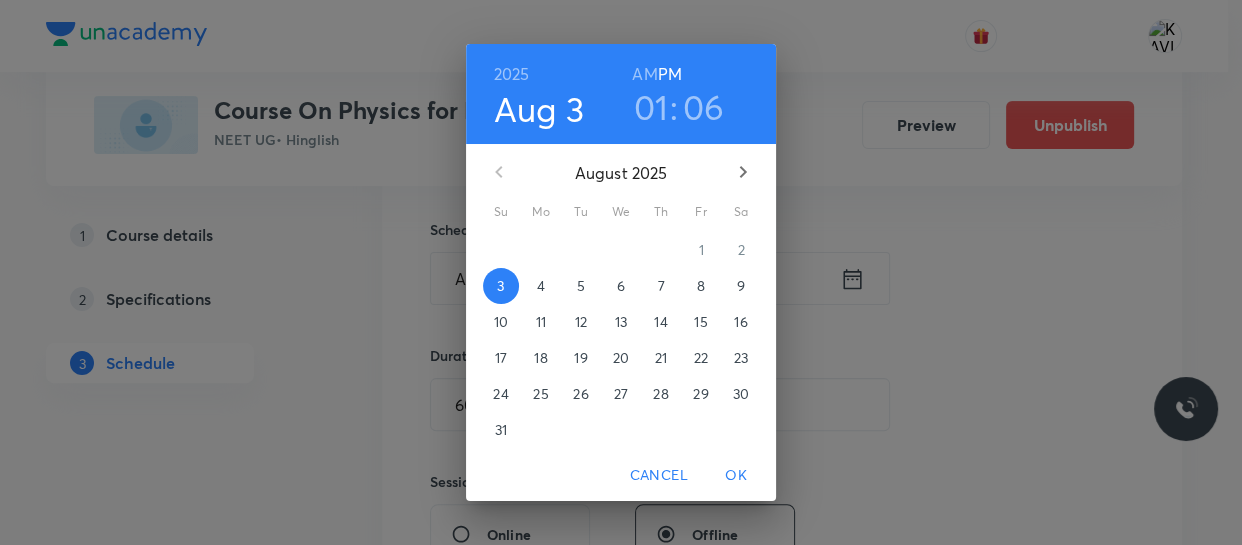 click on "01" at bounding box center (651, 107) 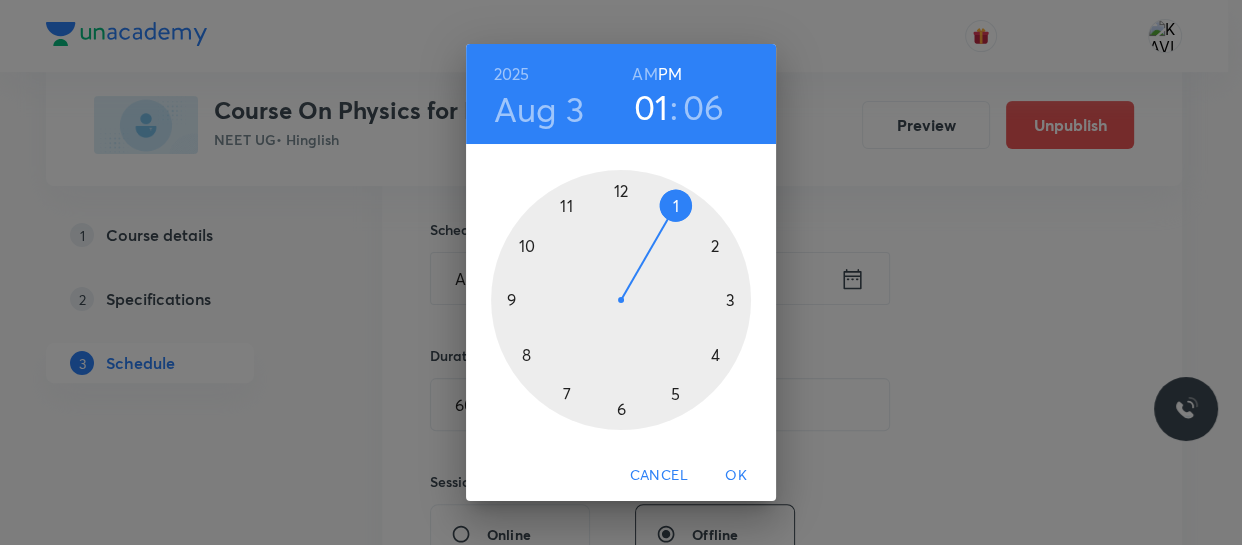 click at bounding box center [621, 300] 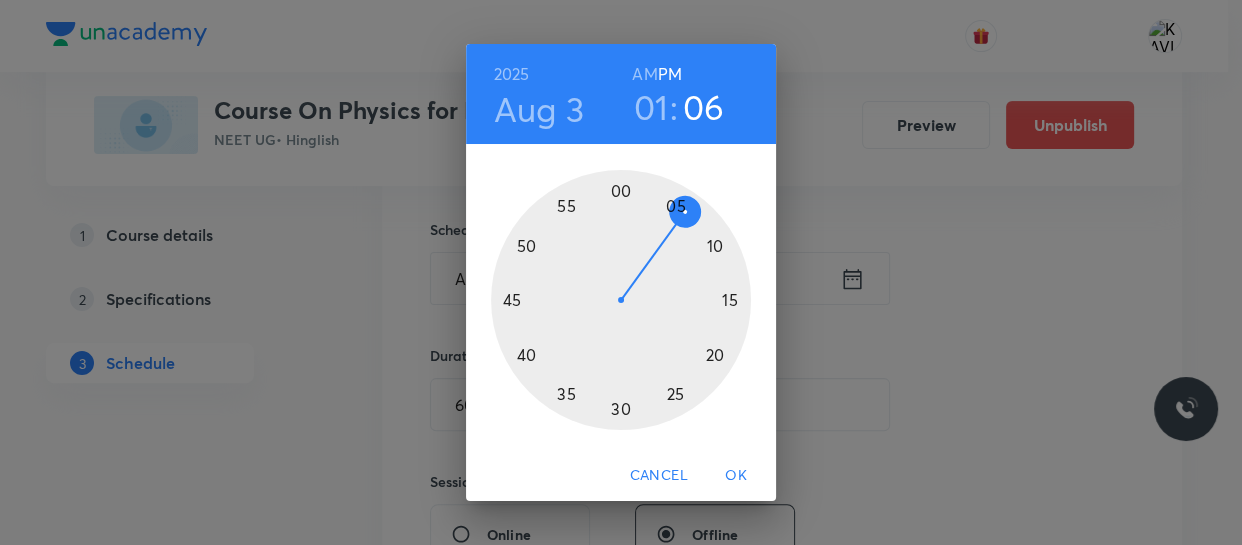 click at bounding box center (621, 300) 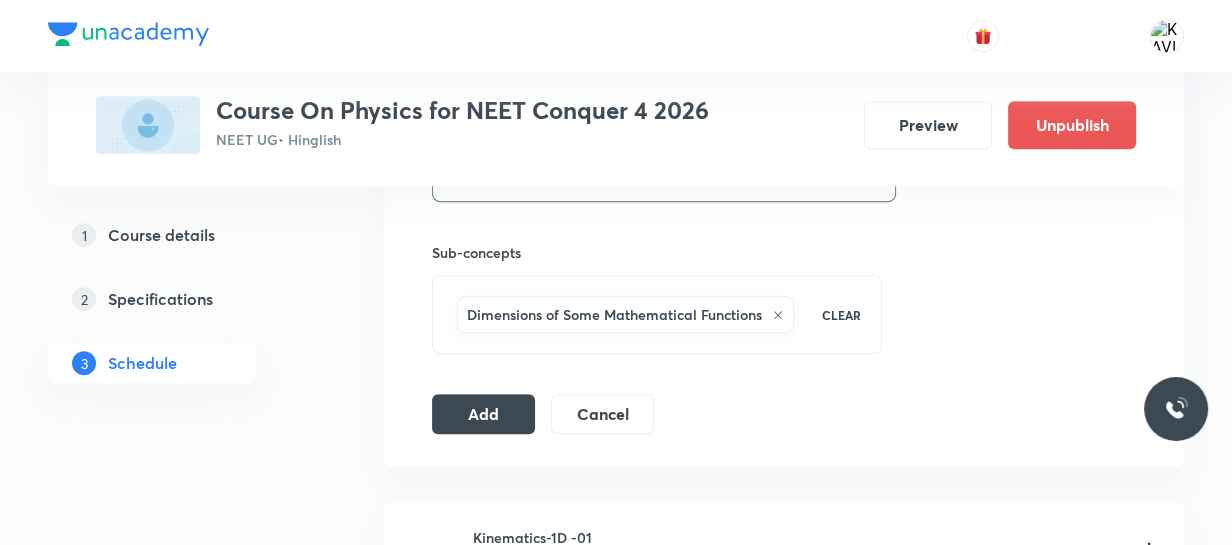 scroll, scrollTop: 961, scrollLeft: 0, axis: vertical 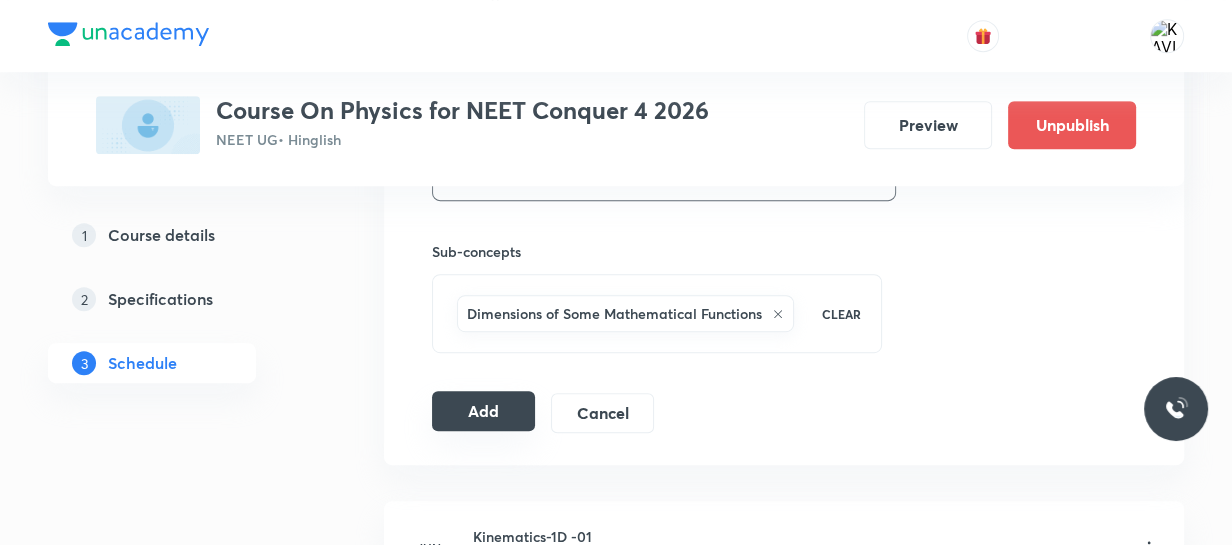 click on "Add" at bounding box center [483, 411] 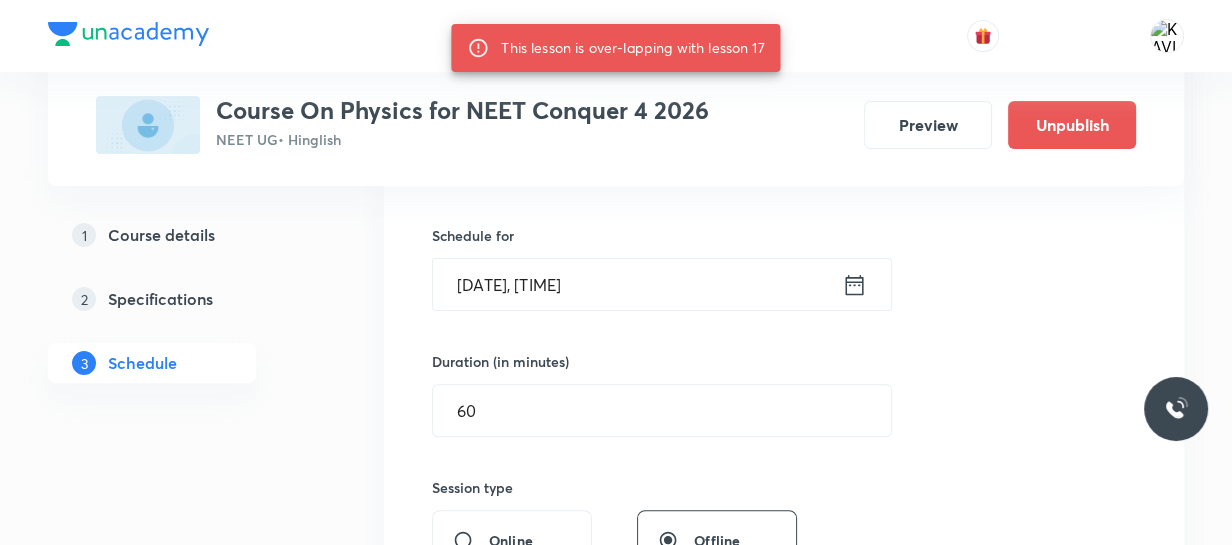 scroll, scrollTop: 469, scrollLeft: 0, axis: vertical 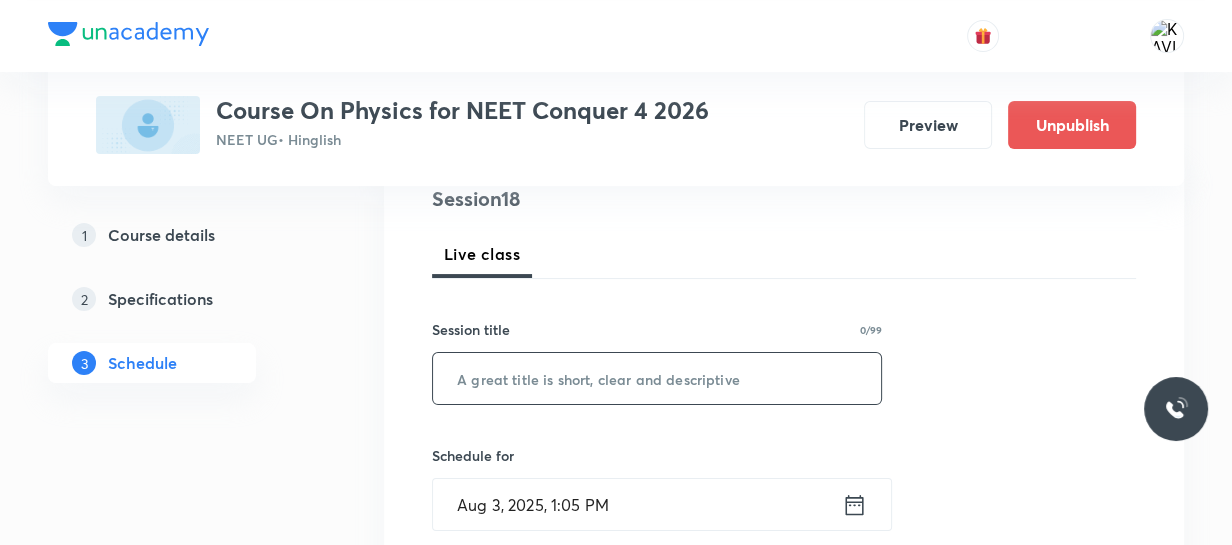 click at bounding box center [657, 378] 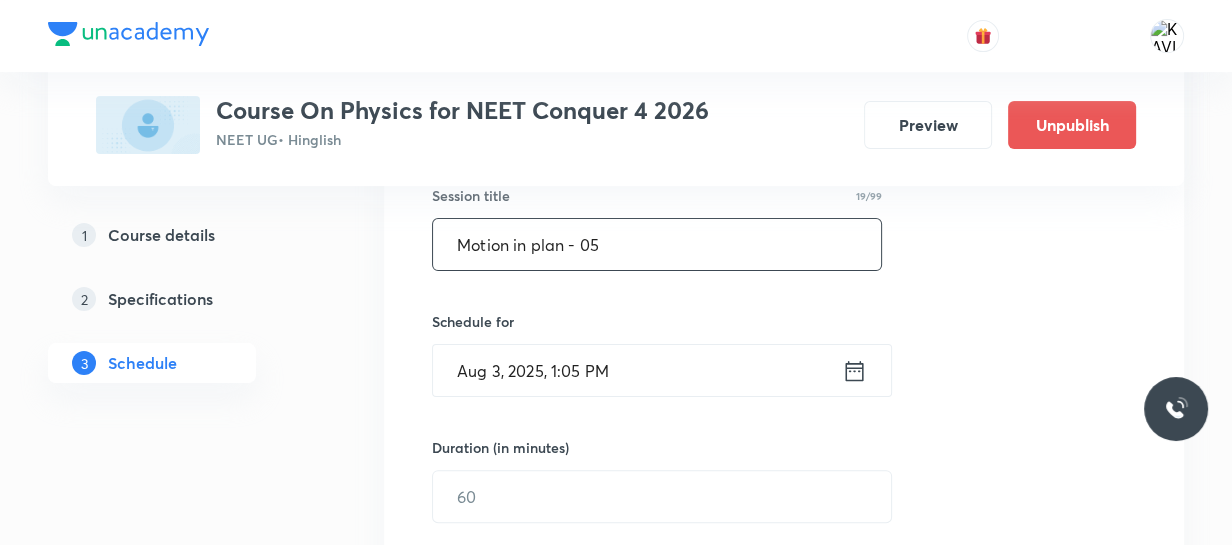 scroll, scrollTop: 384, scrollLeft: 0, axis: vertical 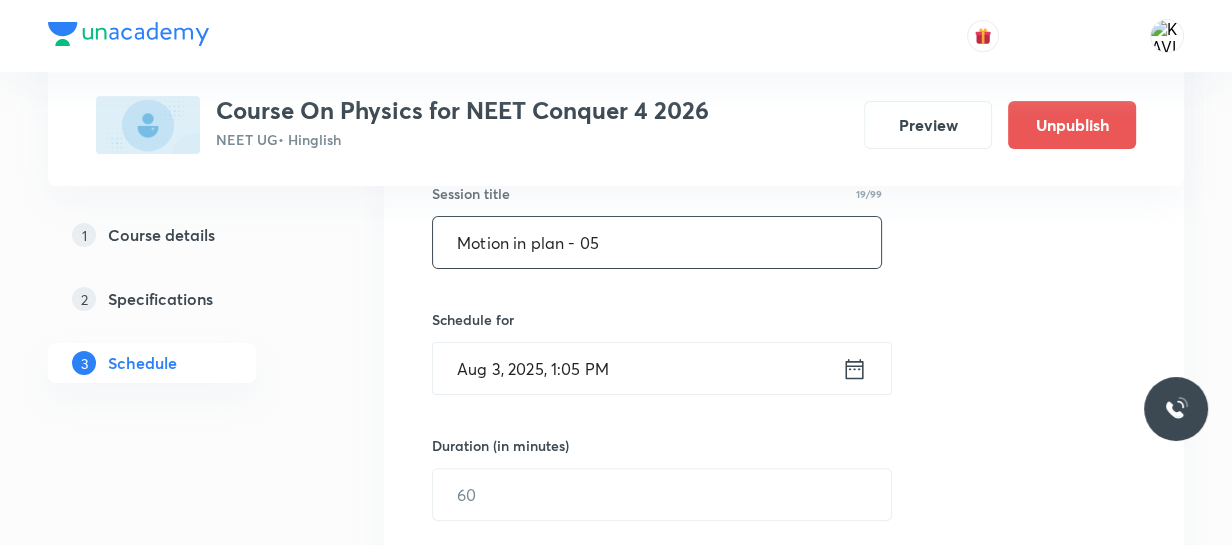type on "Motion in plan - 05" 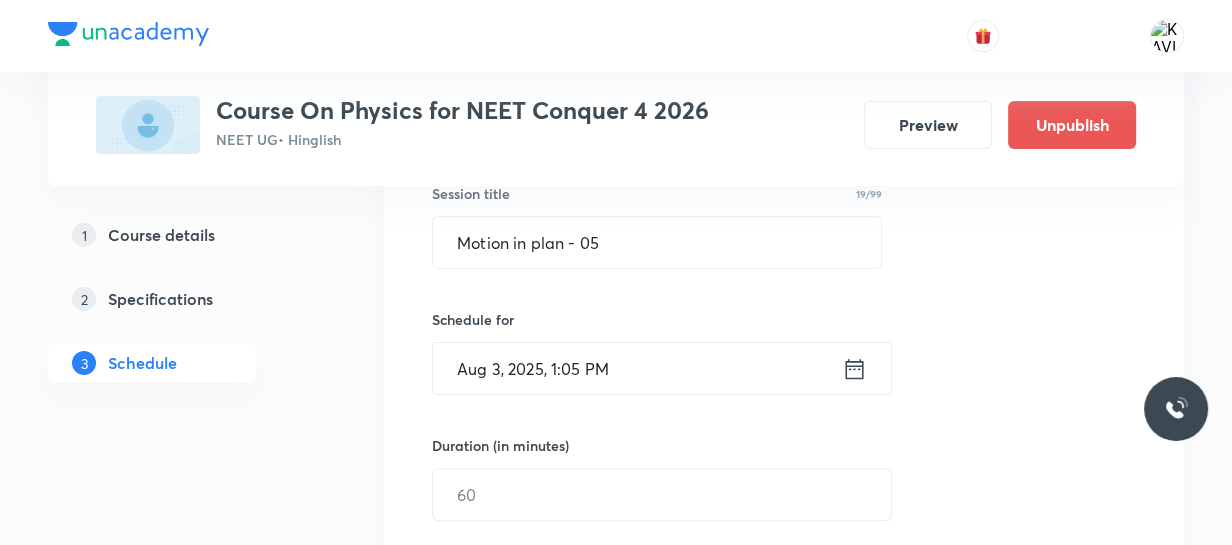 click on "[DATE], [TIME] ​" at bounding box center [662, 368] 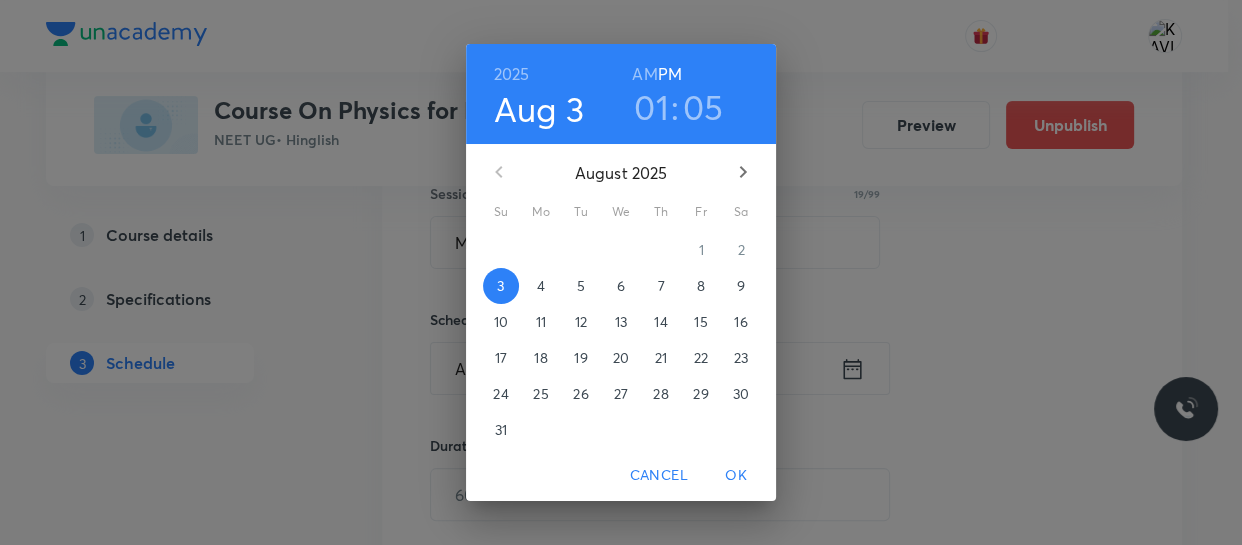 click on "01" at bounding box center [651, 107] 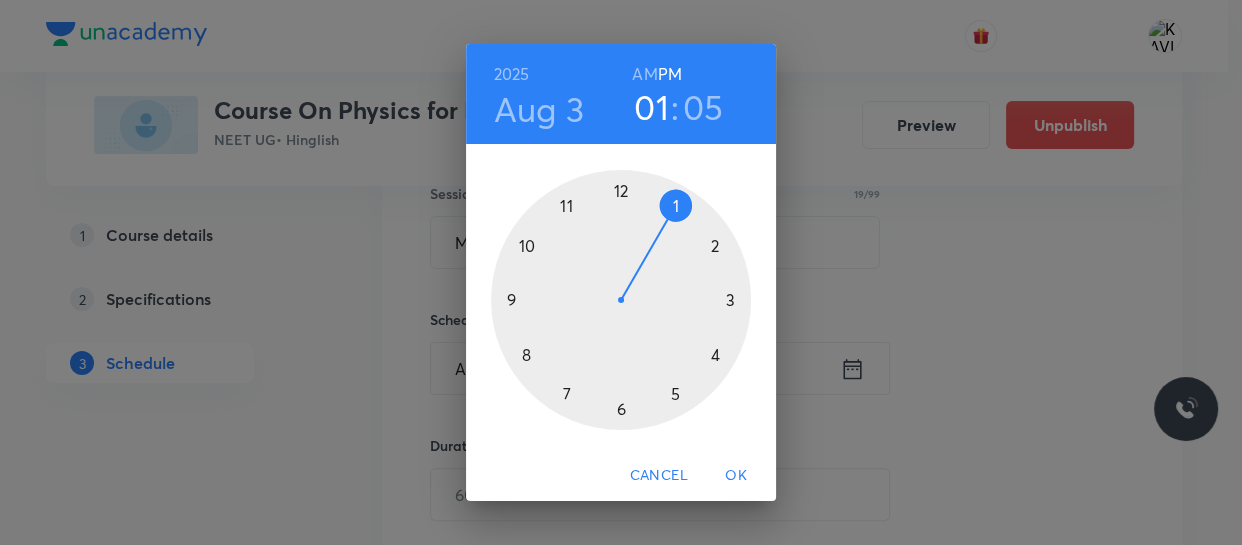 click at bounding box center (621, 300) 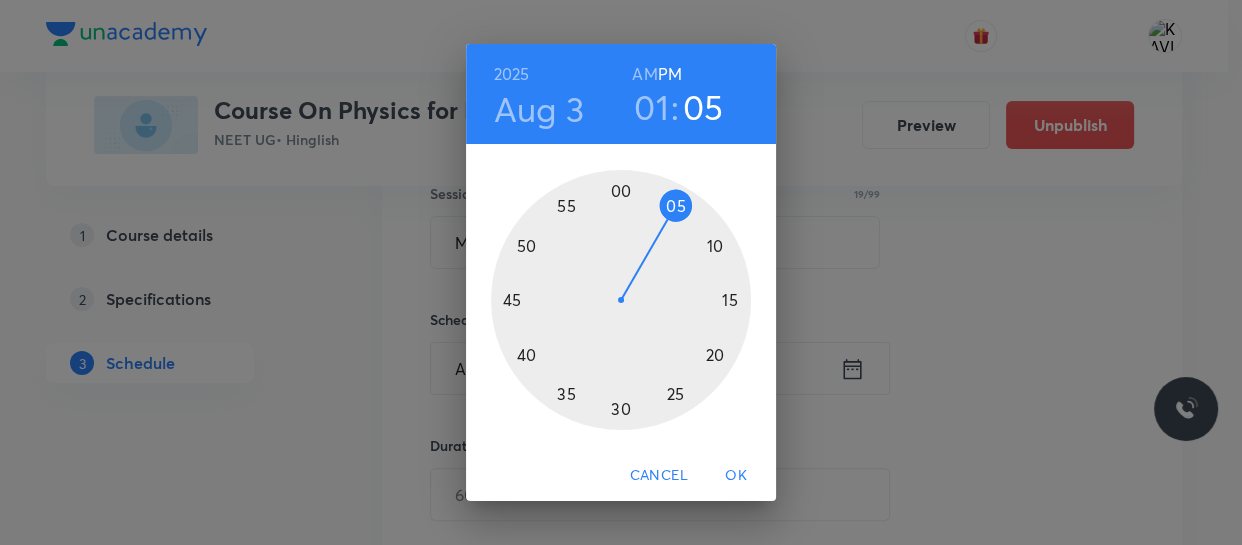 click at bounding box center (621, 300) 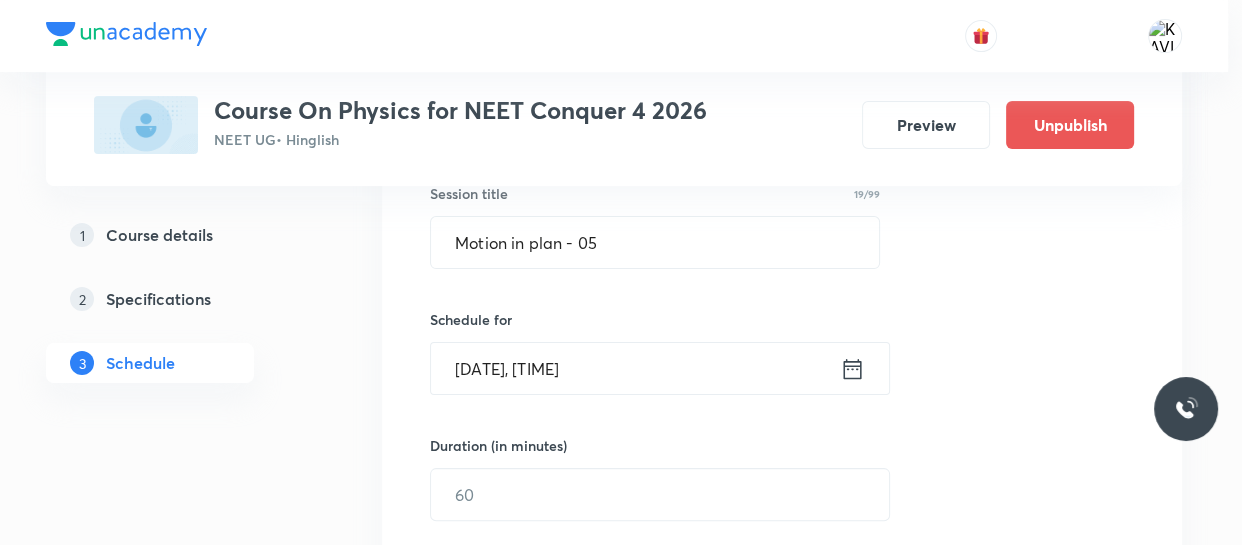 click at bounding box center (621, 300) 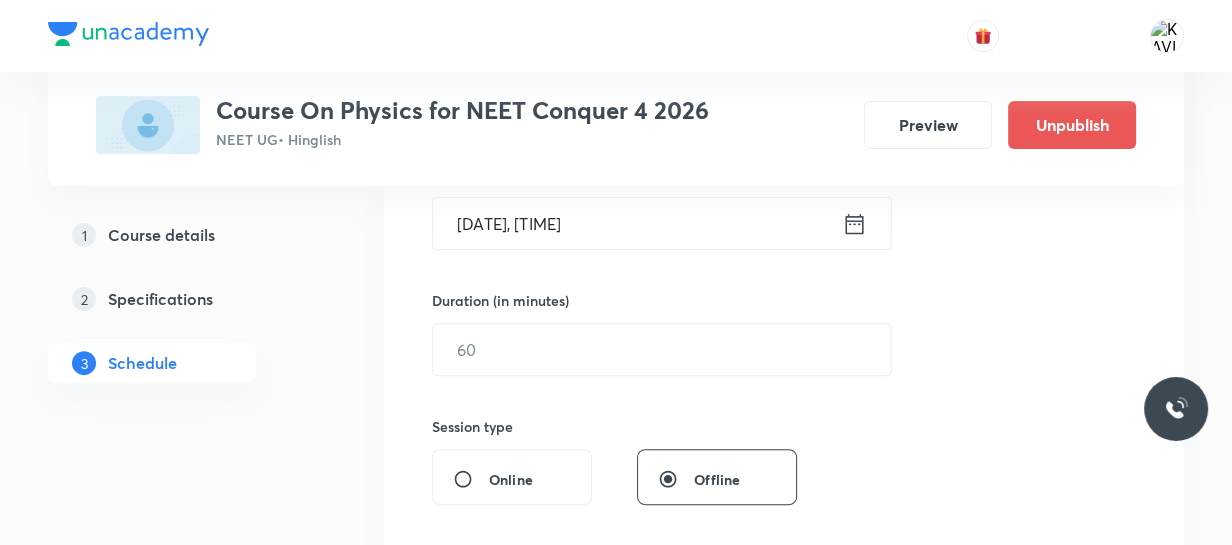scroll, scrollTop: 532, scrollLeft: 0, axis: vertical 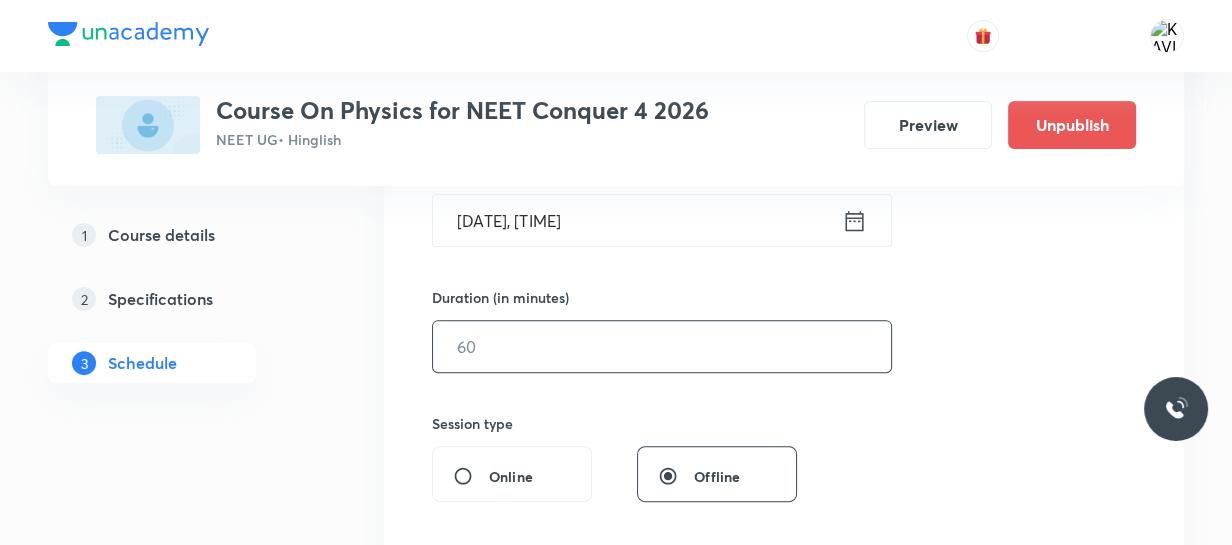 click on "​" at bounding box center (662, 346) 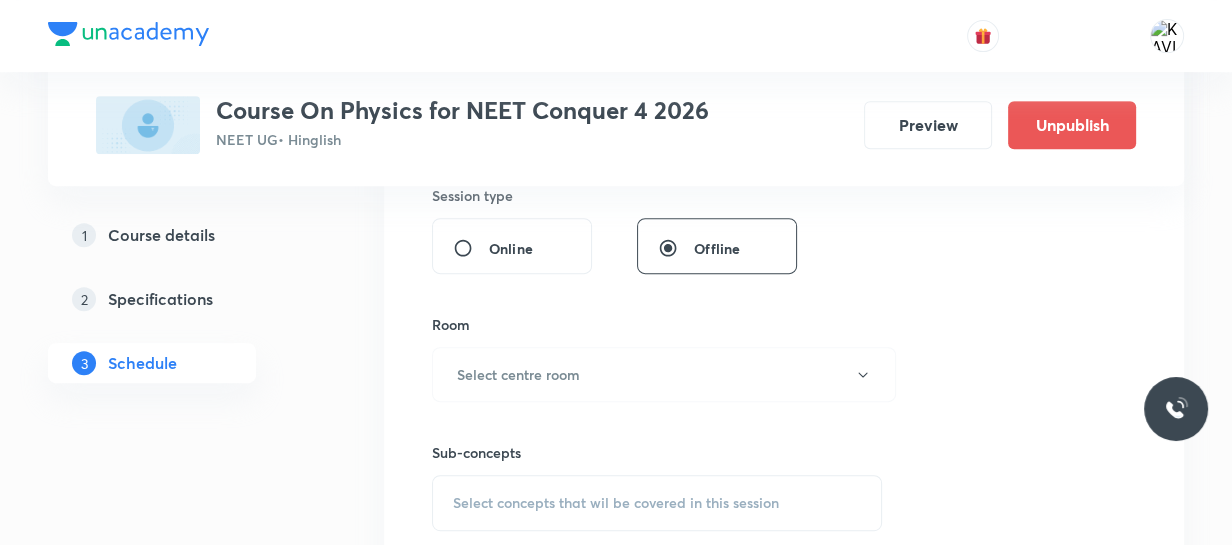 scroll, scrollTop: 762, scrollLeft: 0, axis: vertical 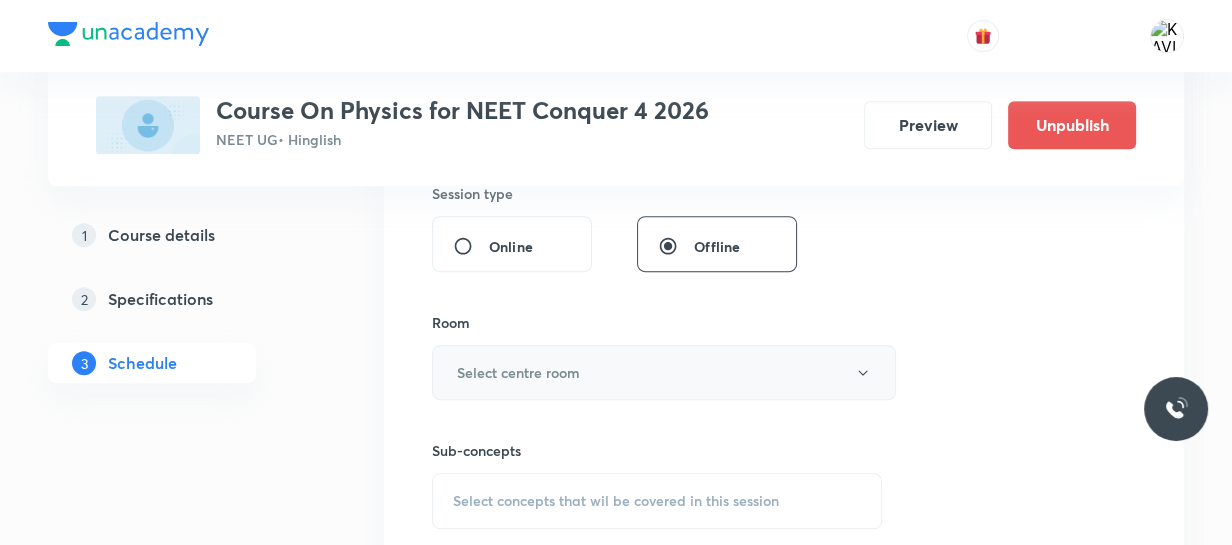 type on "60" 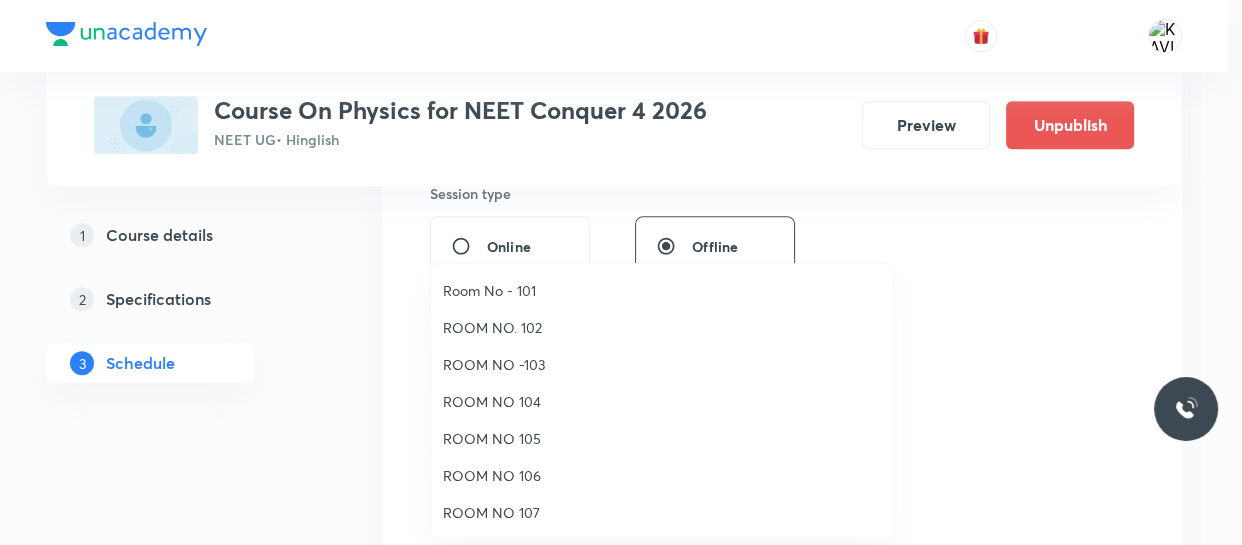 click on "ROOM NO 107" at bounding box center (662, 512) 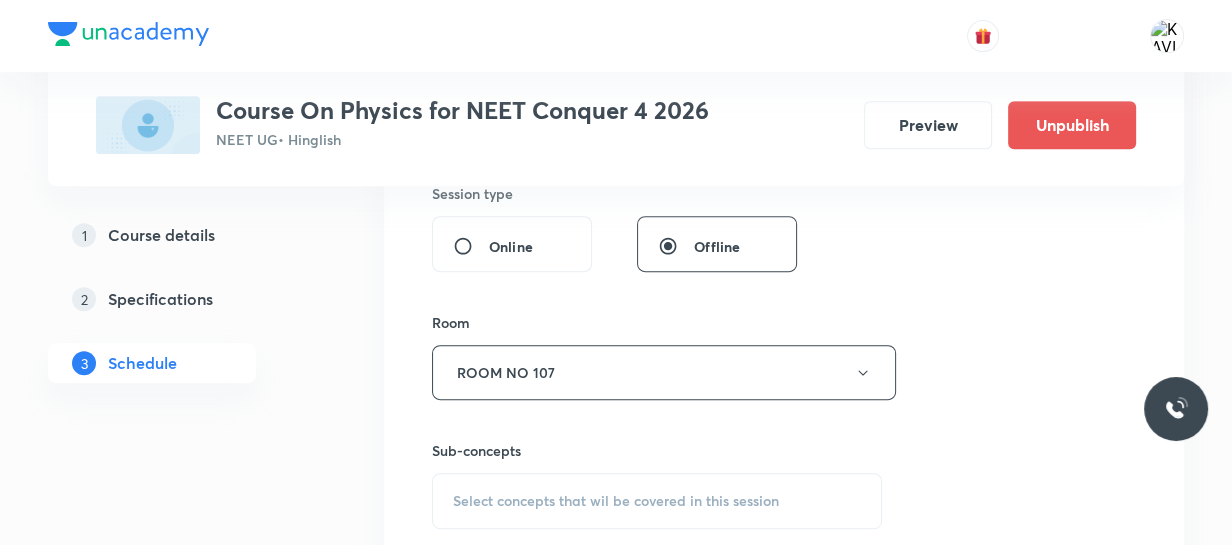scroll, scrollTop: 873, scrollLeft: 0, axis: vertical 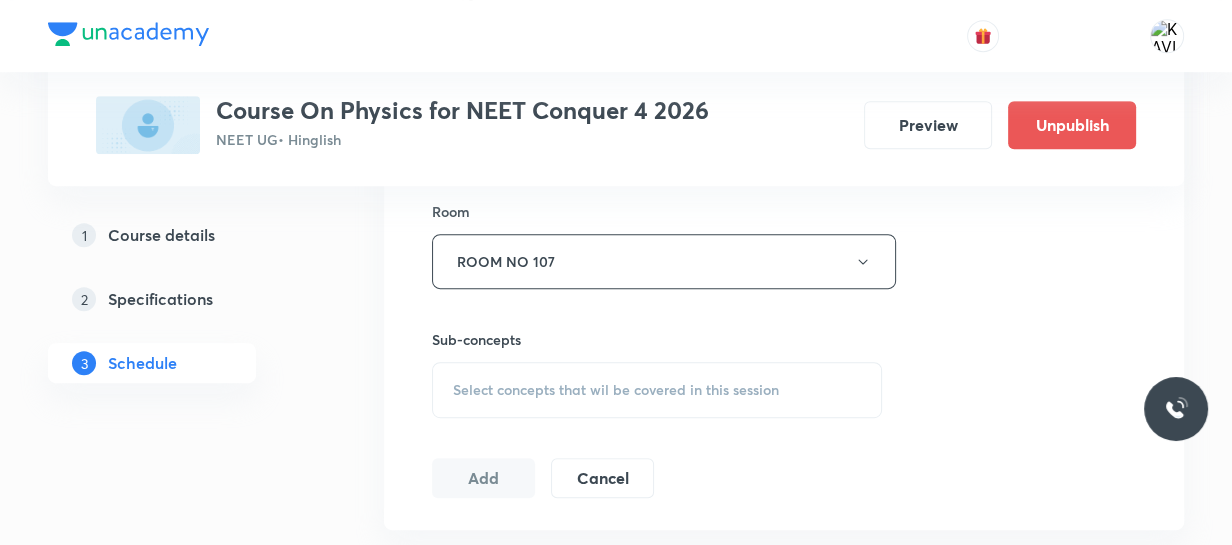 click on "Select concepts that wil be covered in this session" at bounding box center (616, 390) 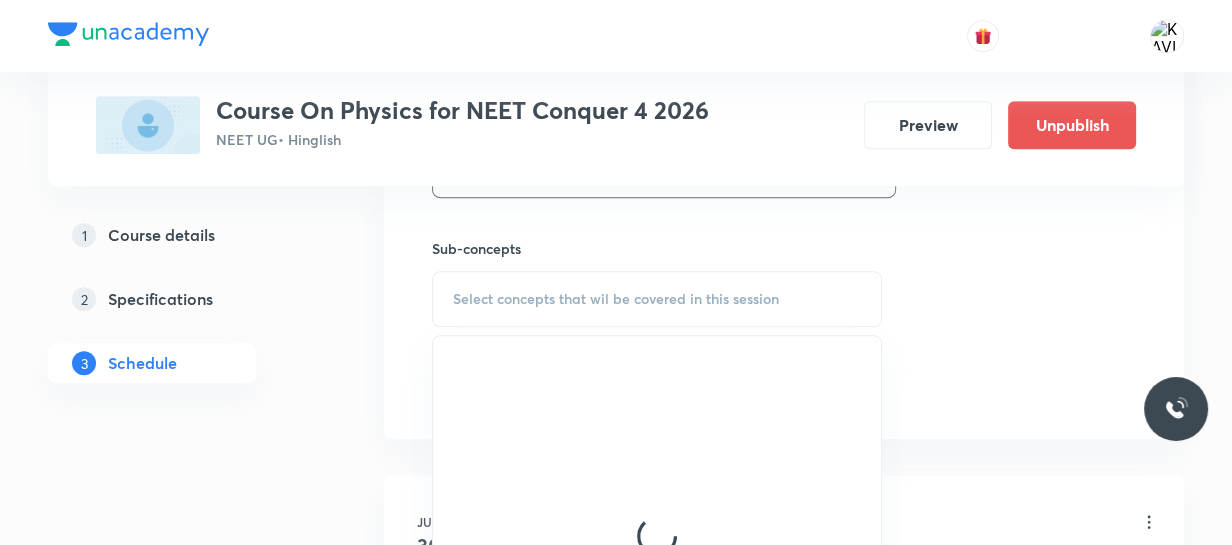 scroll, scrollTop: 1003, scrollLeft: 0, axis: vertical 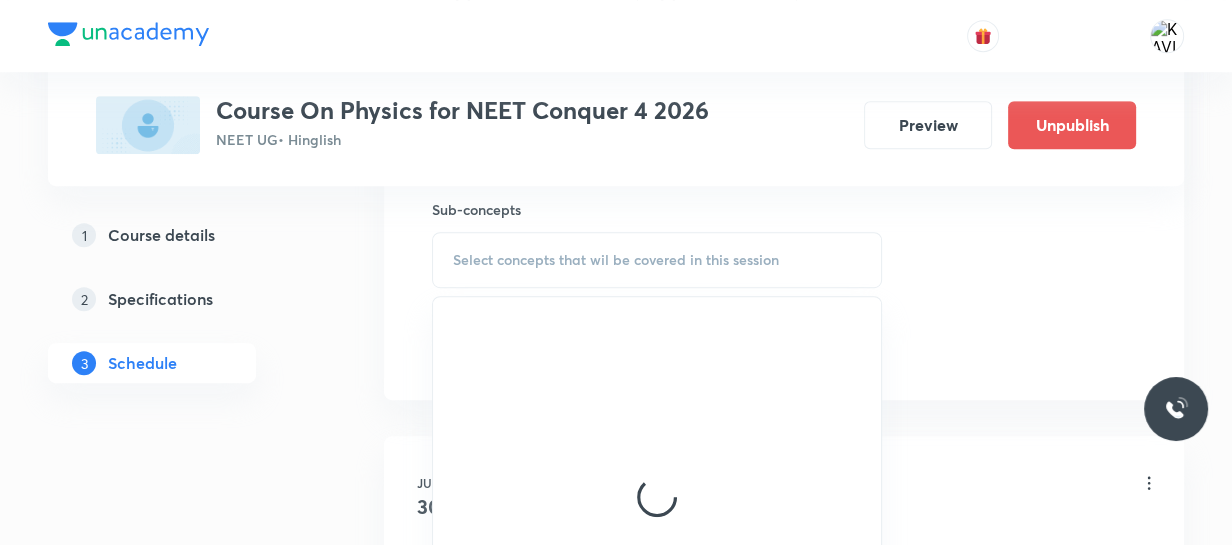 click at bounding box center (657, 497) 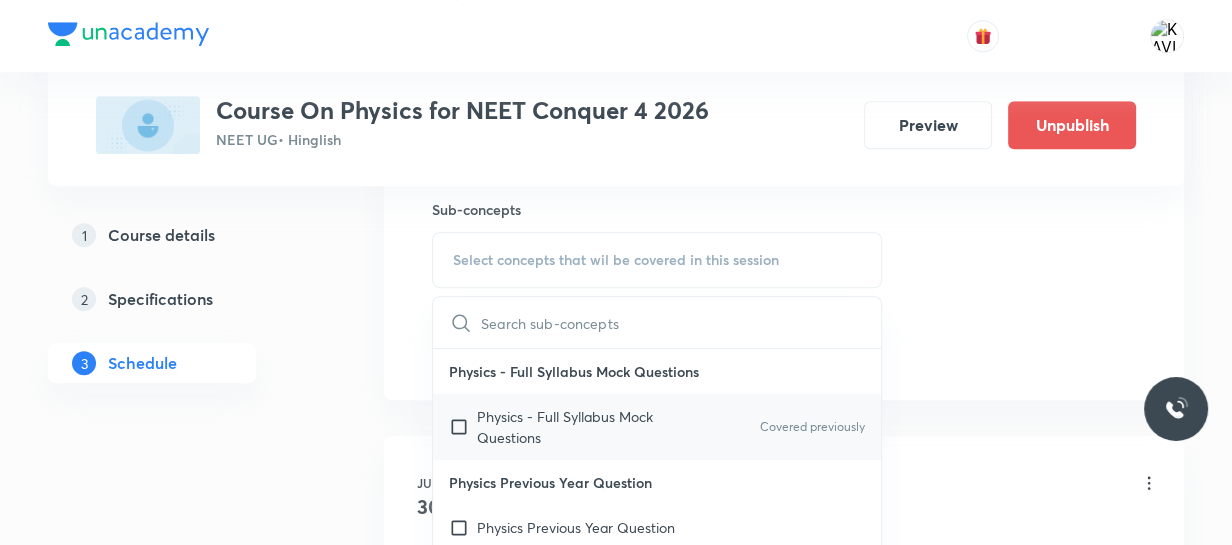click on "Physics - Full Syllabus Mock Questions" at bounding box center [578, 427] 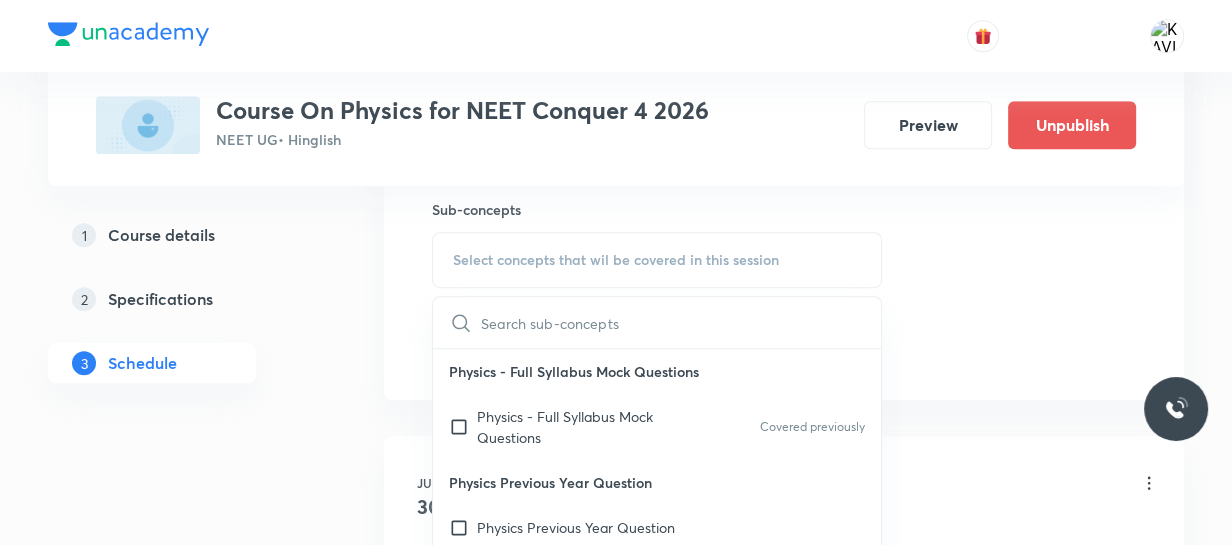 checkbox on "true" 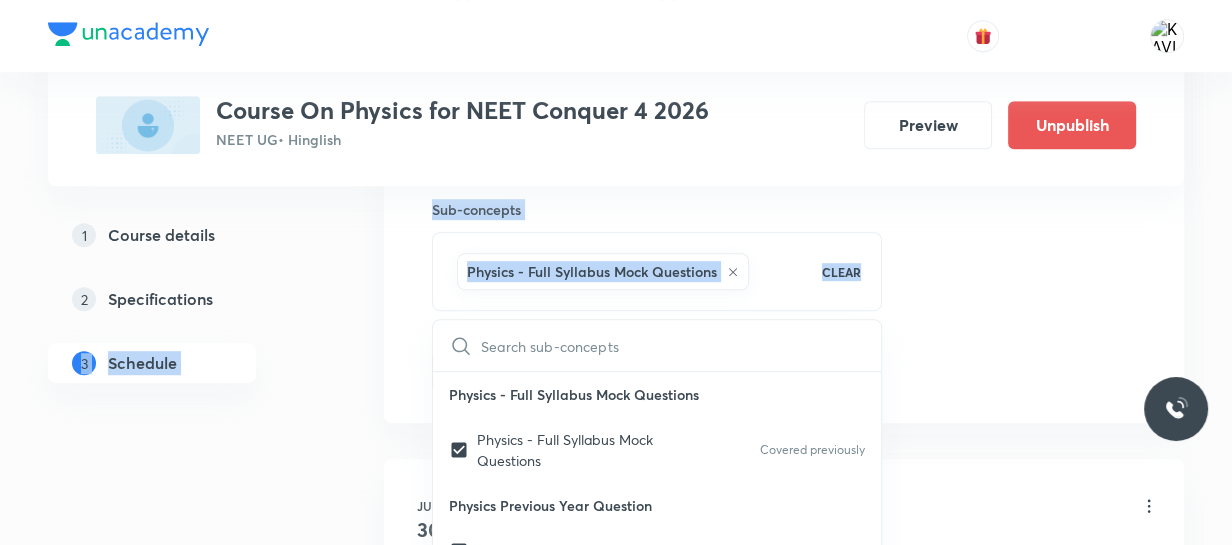 drag, startPoint x: 1008, startPoint y: 280, endPoint x: 299, endPoint y: 358, distance: 713.27765 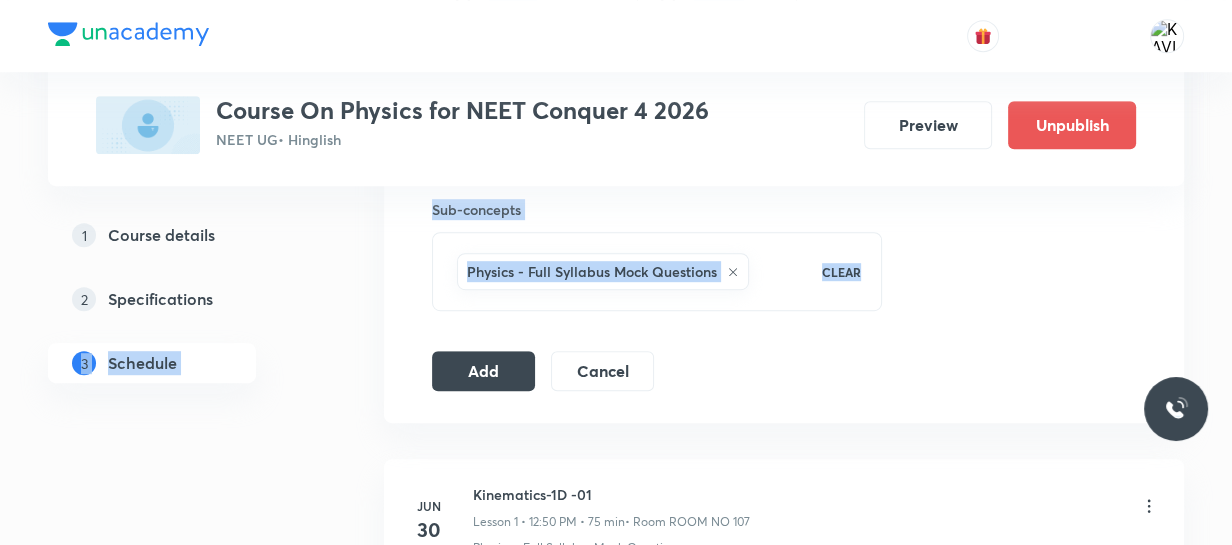 click on "1 Course details 2 Specifications 3 Schedule" at bounding box center [184, 311] 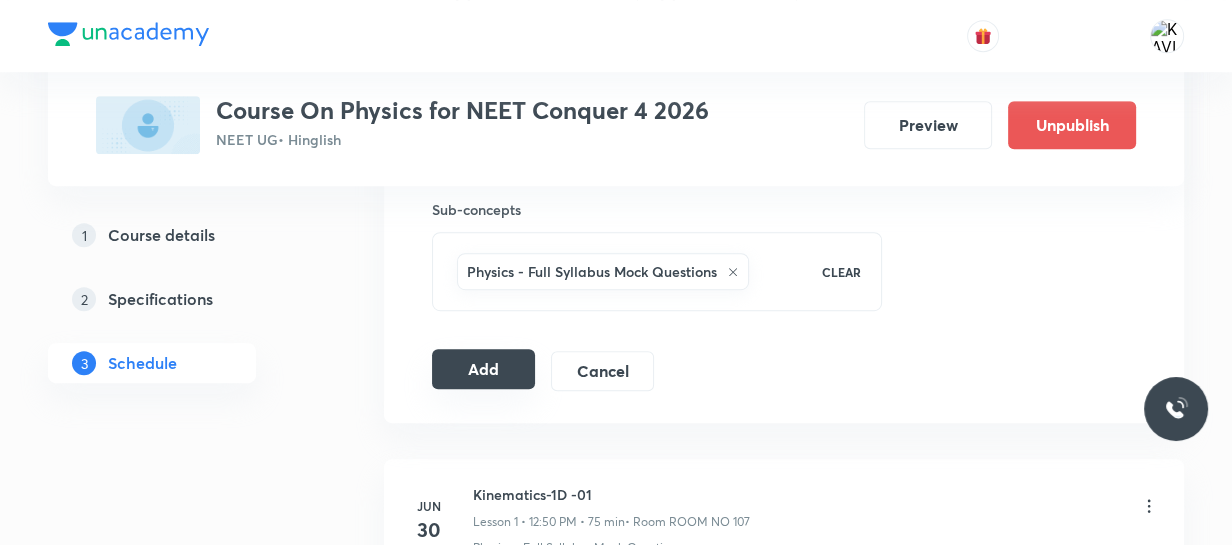 click on "Add" at bounding box center [483, 369] 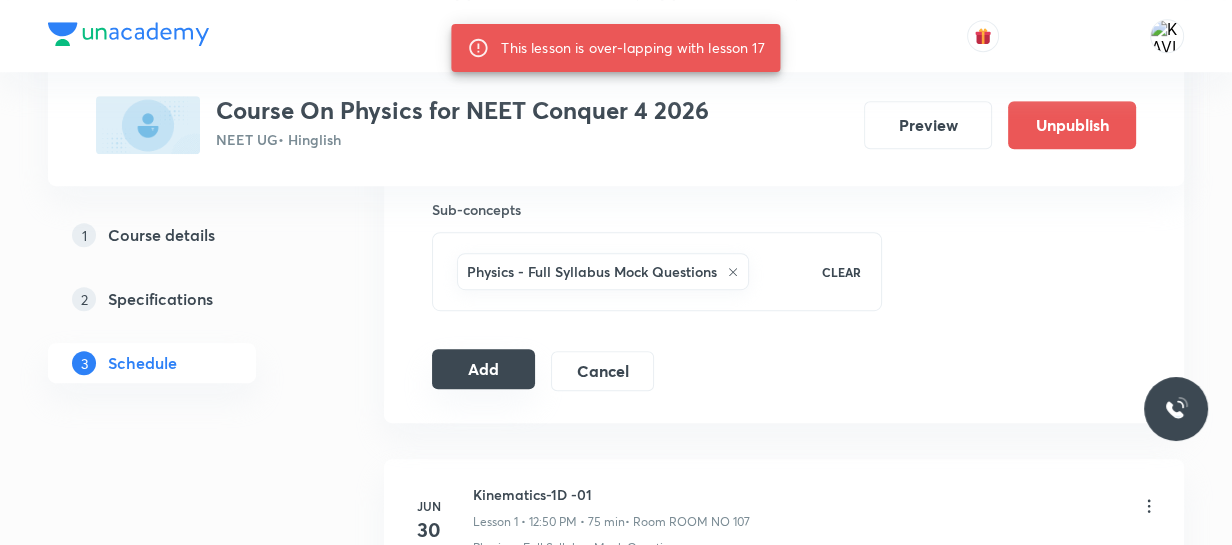 click on "Add" at bounding box center (483, 369) 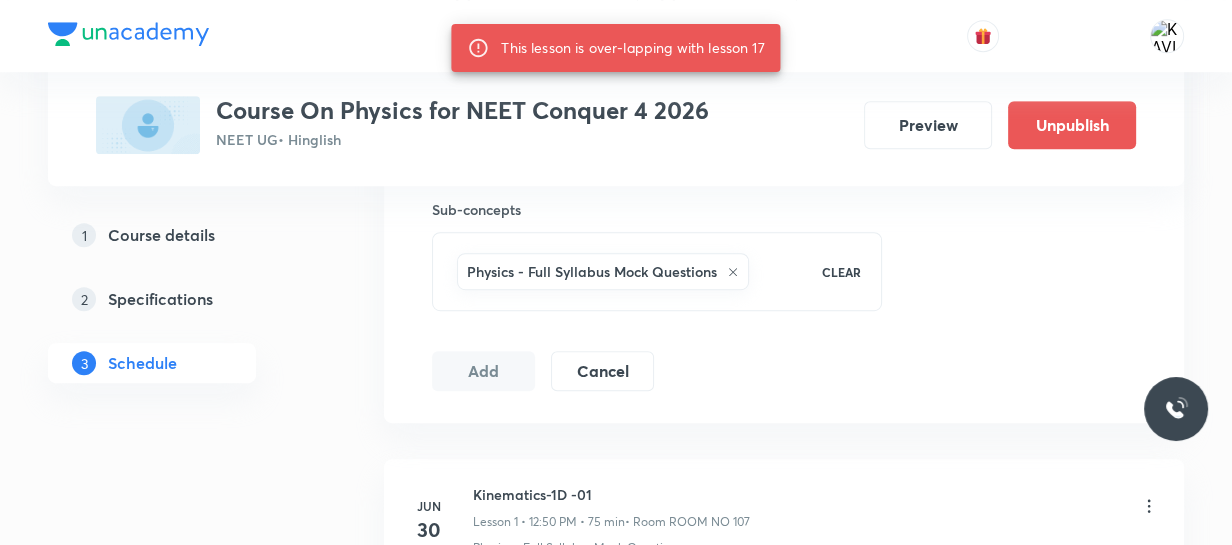 click on "Add" at bounding box center (483, 371) 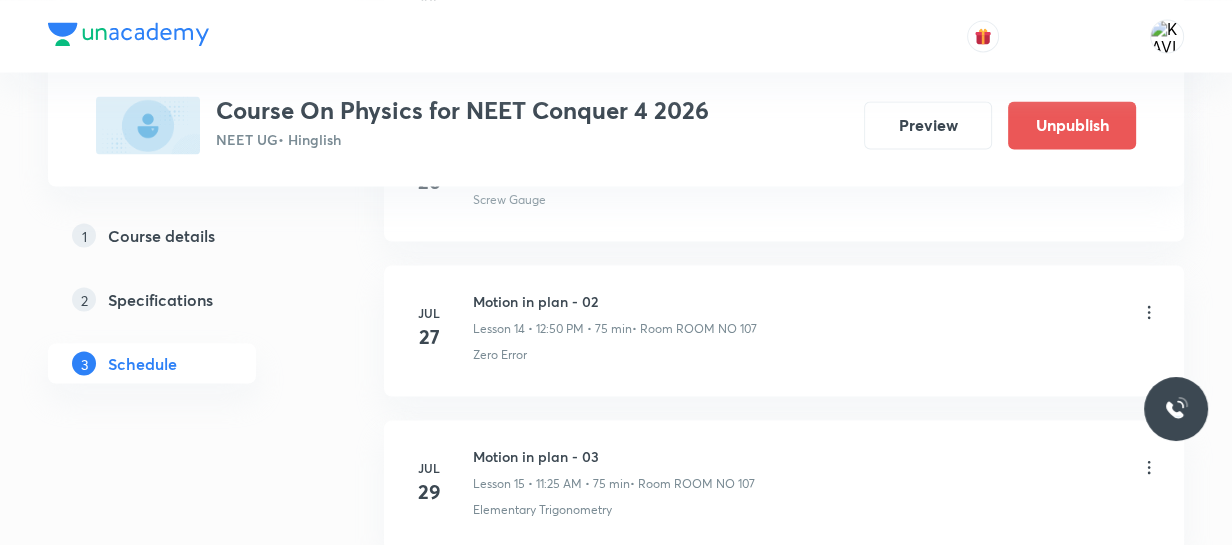 scroll, scrollTop: 3710, scrollLeft: 0, axis: vertical 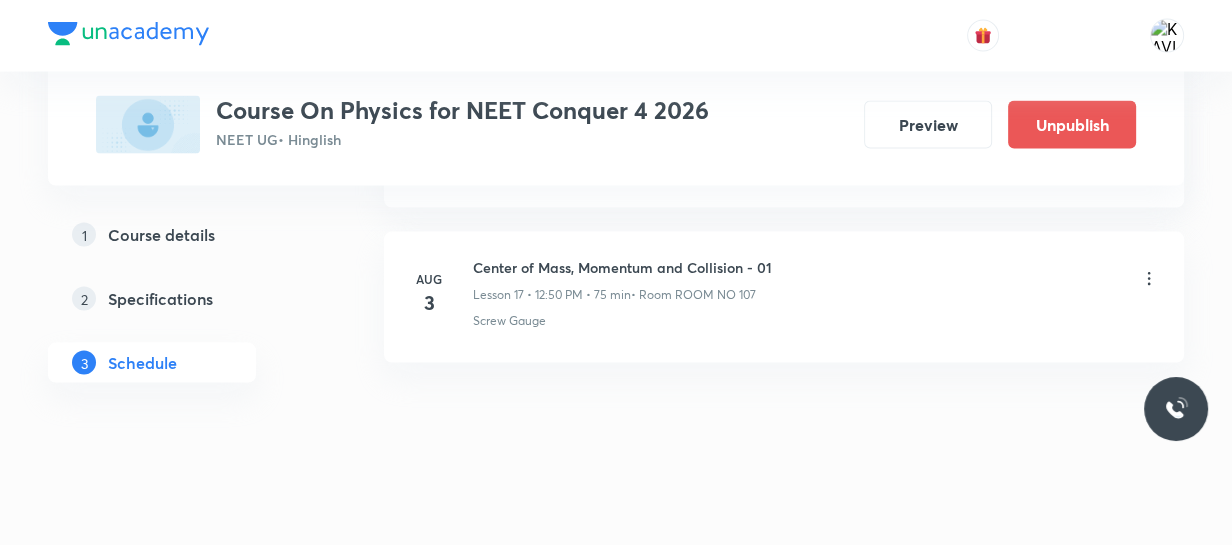 click 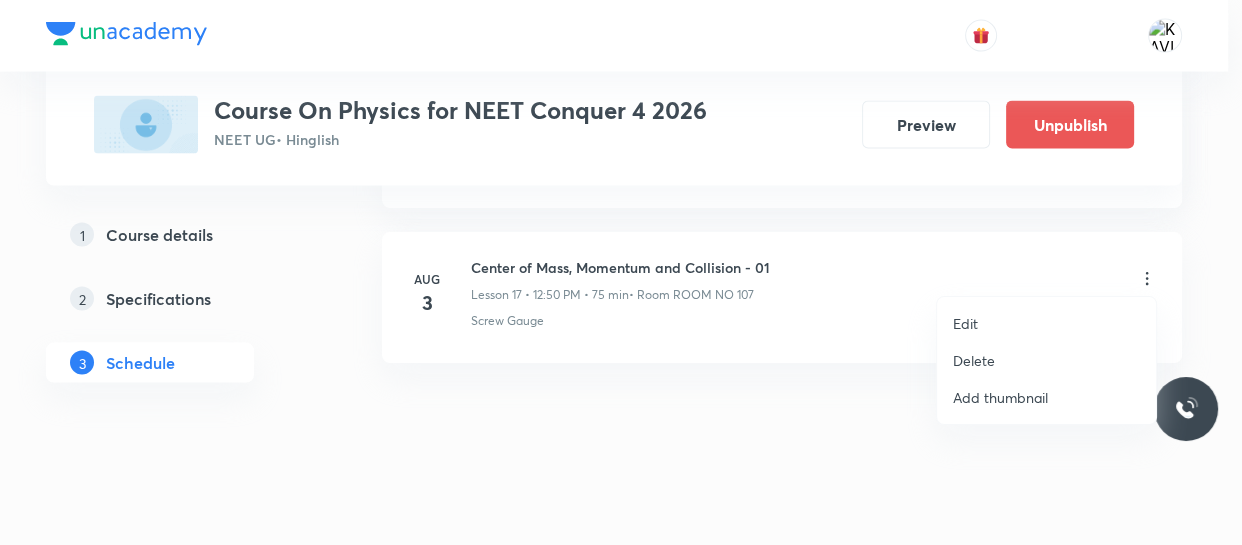 click on "Delete" at bounding box center [974, 360] 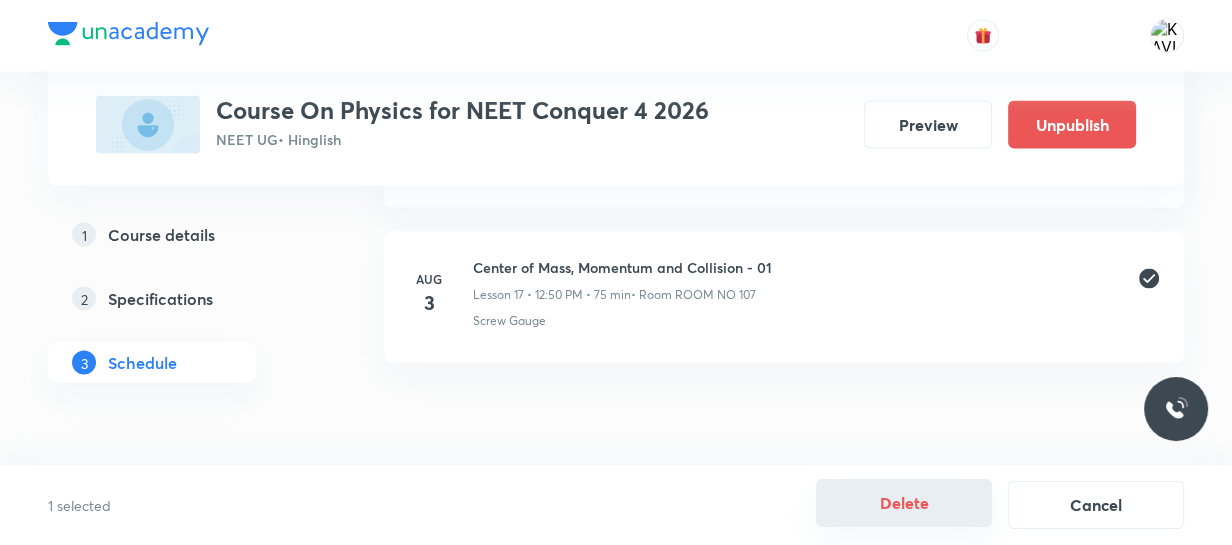 click on "Delete" at bounding box center (904, 503) 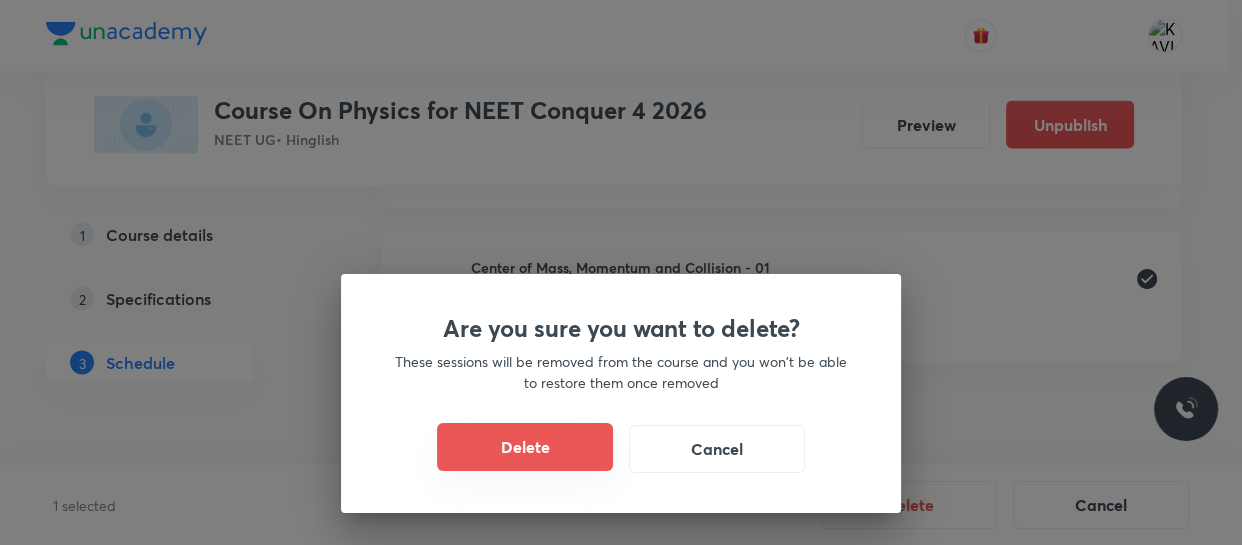 click on "Delete" at bounding box center [525, 447] 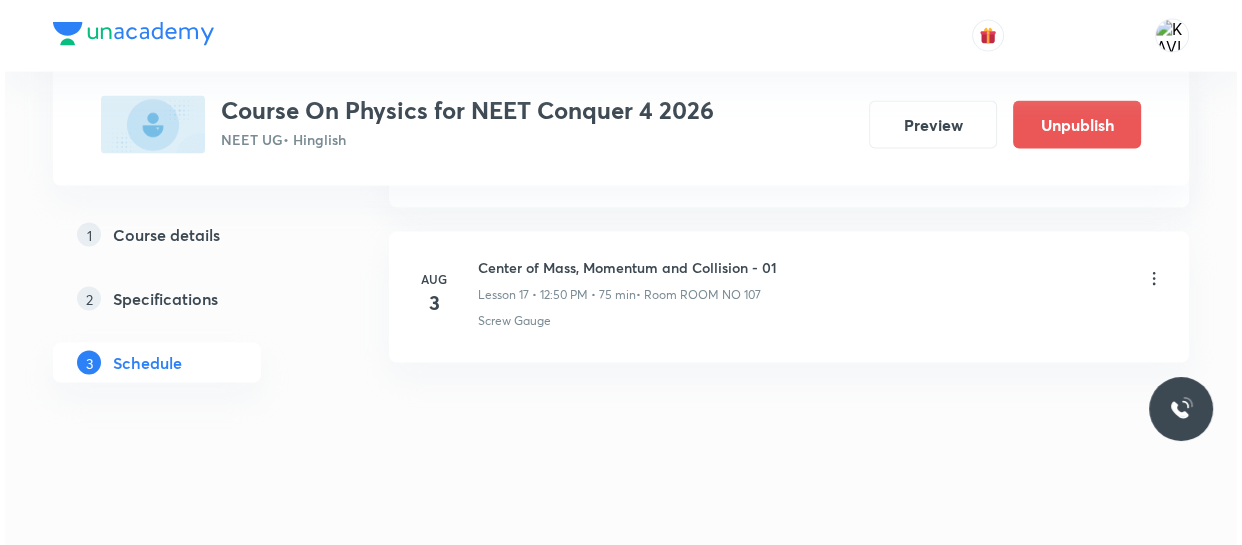 scroll, scrollTop: 3556, scrollLeft: 0, axis: vertical 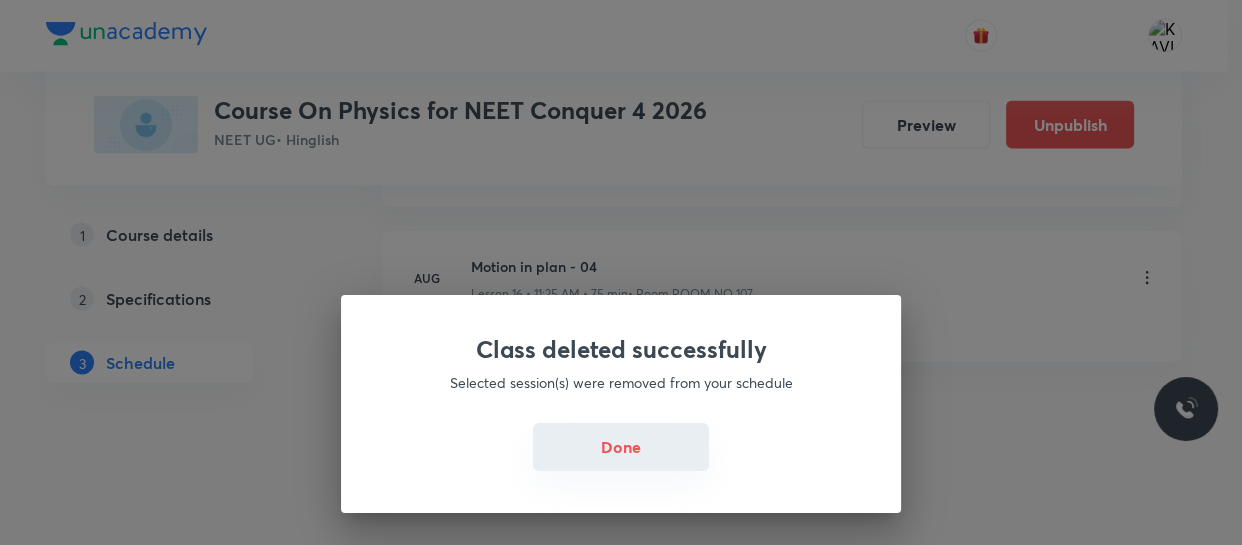 click on "Done" at bounding box center (621, 447) 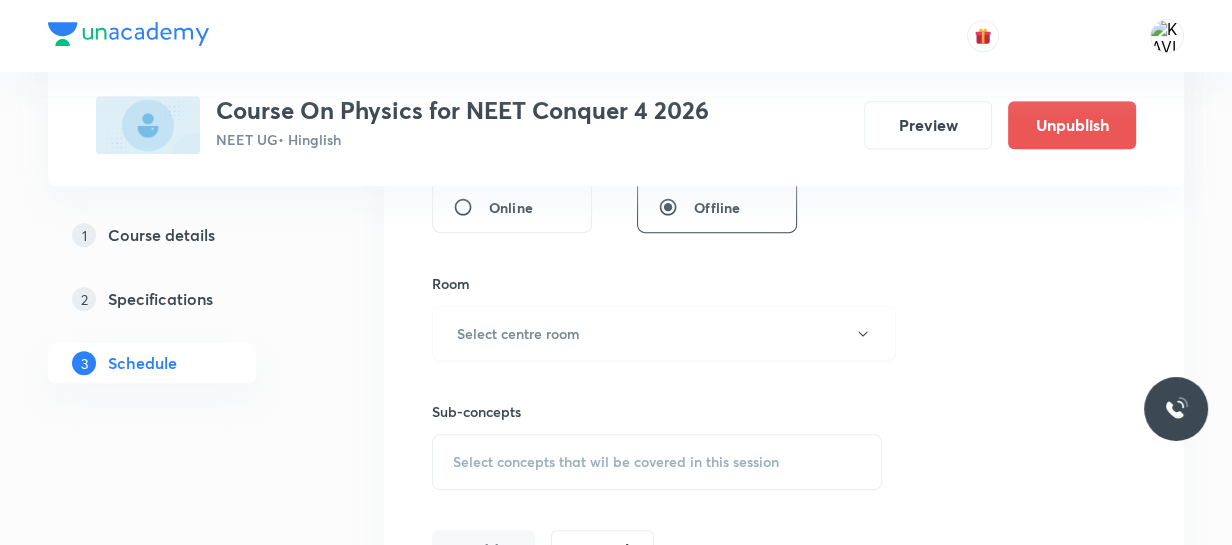 scroll, scrollTop: 900, scrollLeft: 0, axis: vertical 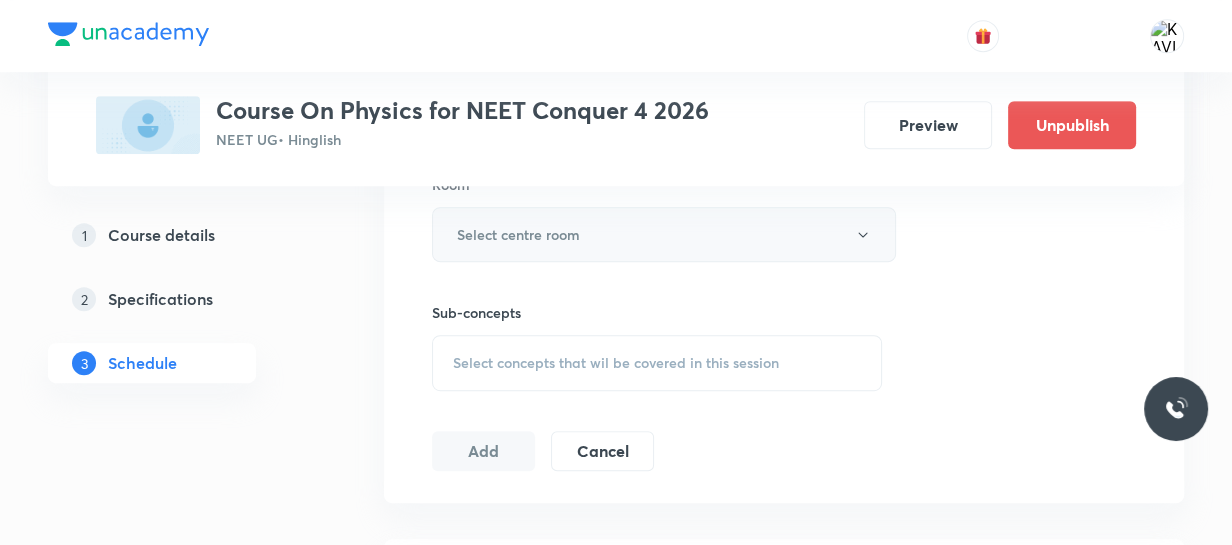 click on "Select centre room" at bounding box center (664, 234) 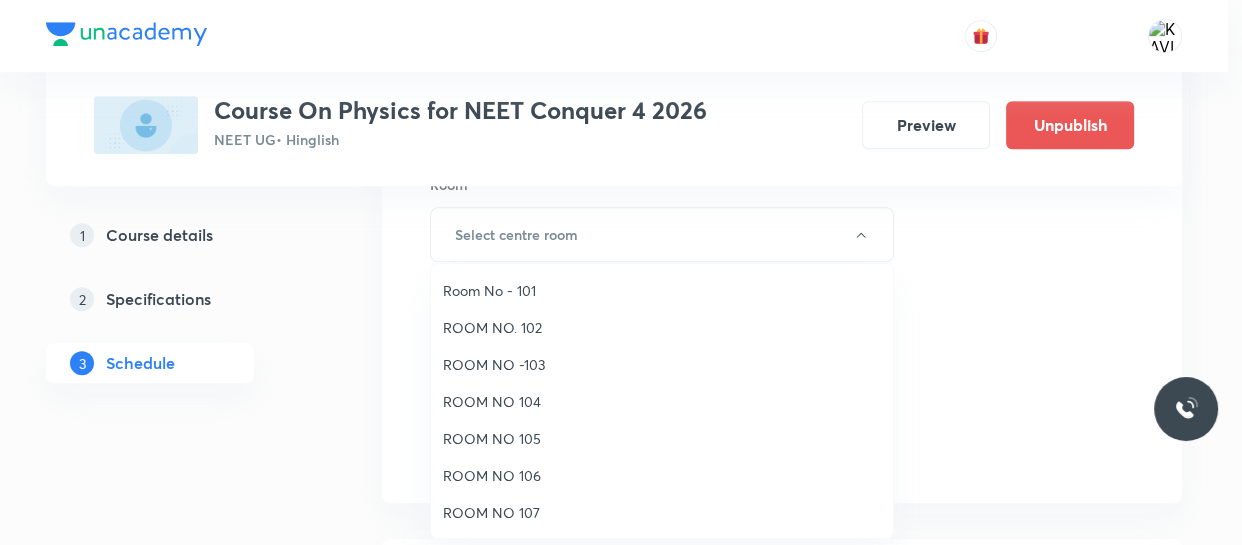 click on "ROOM NO 107" at bounding box center [662, 512] 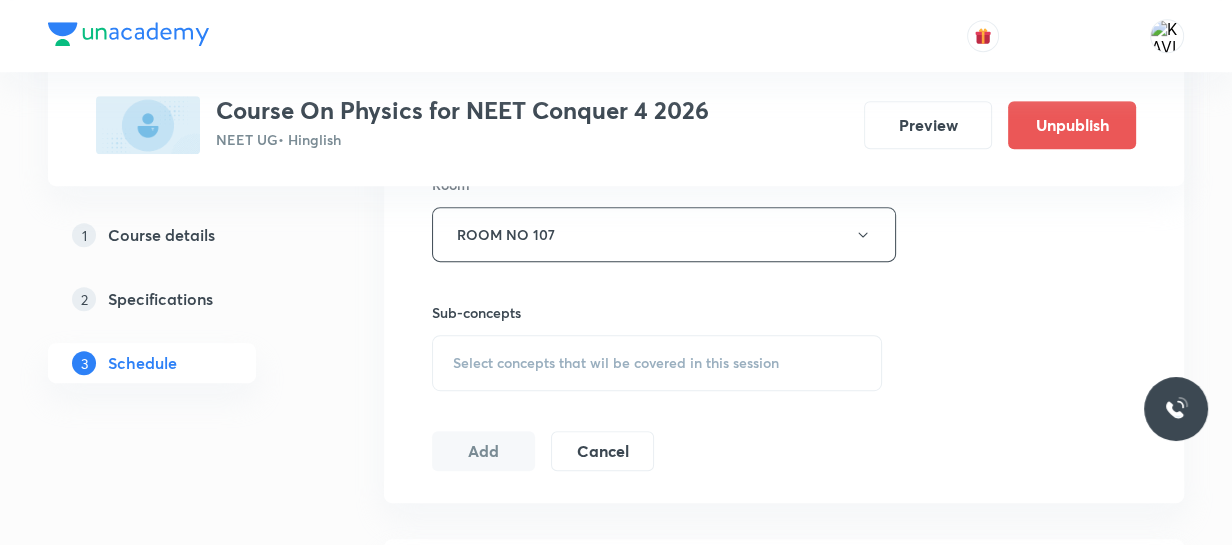 scroll, scrollTop: 990, scrollLeft: 0, axis: vertical 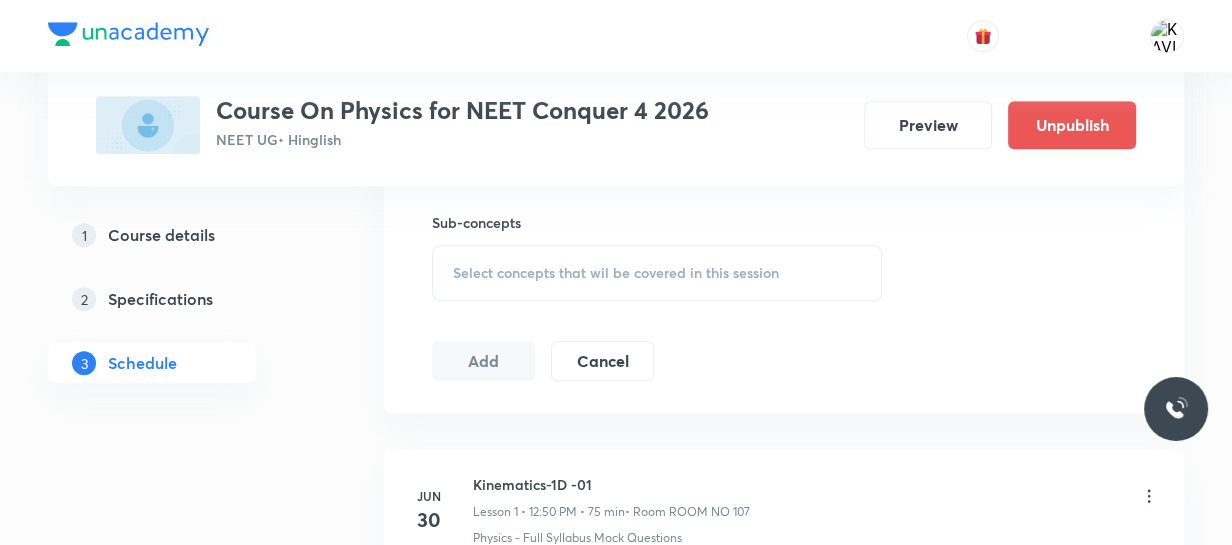 click on "Select concepts that wil be covered in this session" at bounding box center (616, 273) 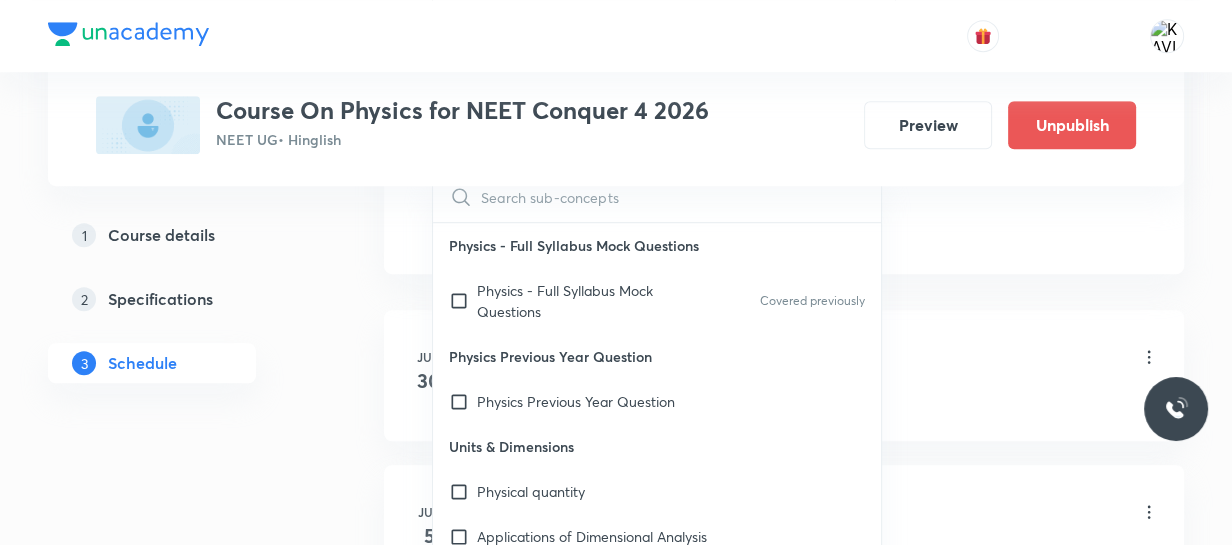 scroll, scrollTop: 1130, scrollLeft: 0, axis: vertical 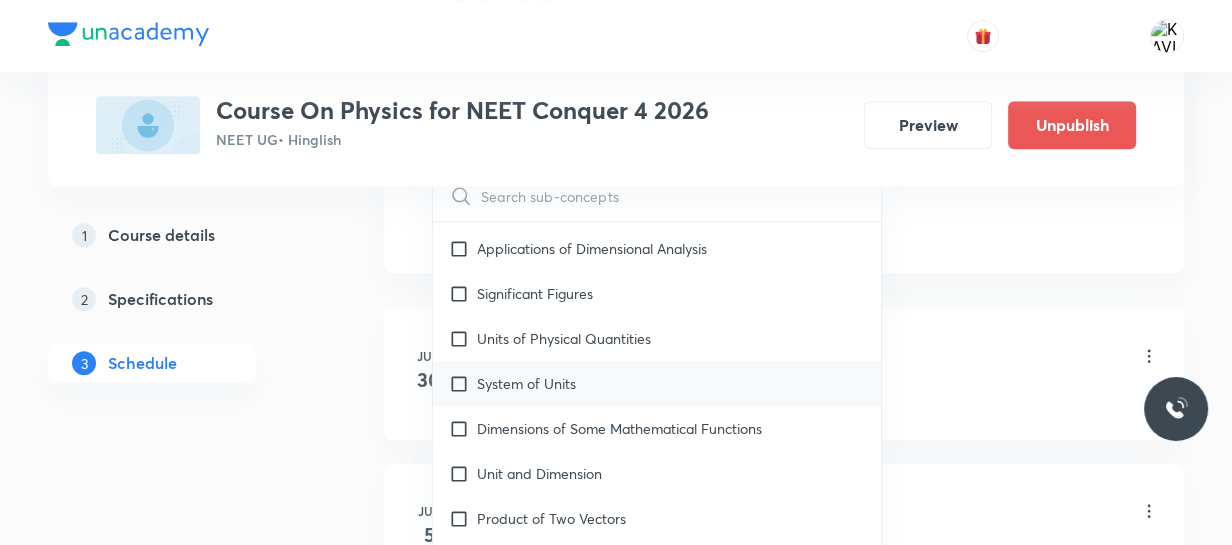click on "System of Units" at bounding box center [657, 383] 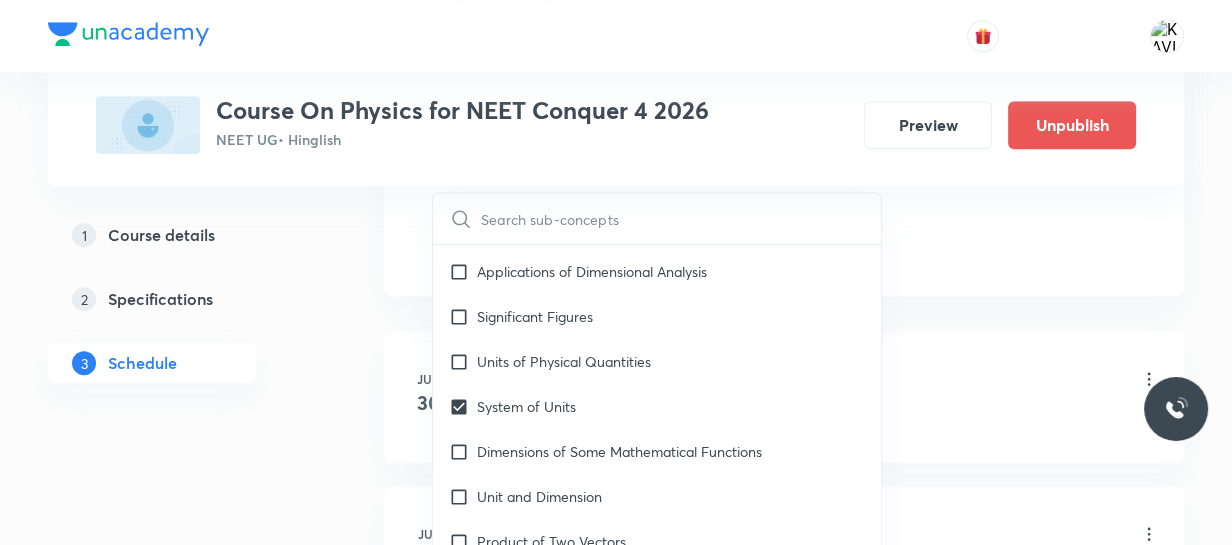 click on "Session  17 Live class Session title 19/99 Motion in plan - 05 ​ Schedule for [DATE], [TIME] ​ Duration (in minutes) 60 ​   Session type Online Offline Room ROOM NO 107 Sub-concepts System of Units CLEAR ​ Physics - Full Syllabus Mock Questions Physics - Full Syllabus Mock Questions Covered previously Physics Previous Year Question Physics Previous Year Question Units & Dimensions Physical quantity Applications of Dimensional Analysis Significant Figures Units of Physical Quantities System of Units Dimensions of Some Mathematical Functions Unit and Dimension Product of Two Vectors Subtraction of Vectors Cross Product Covered previously Least Count Analysis Errors of Measurement Covered previously Vernier Callipers Covered previously Screw Gauge Covered previously Zero Error Covered previously Basic Mathematics Elementary Algebra Covered previously Elementary Trigonometry Covered previously Basic Coordinate Geometry Functions Covered previously Differentiation Covered previously Basic Mathematics" at bounding box center (784, -217) 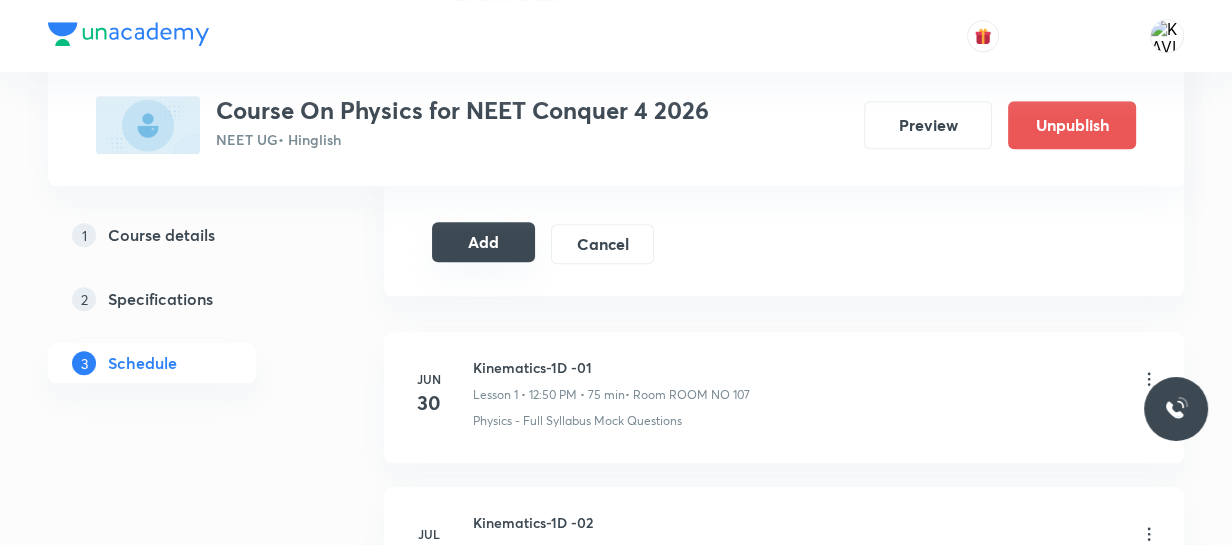 click on "Add" at bounding box center [483, 242] 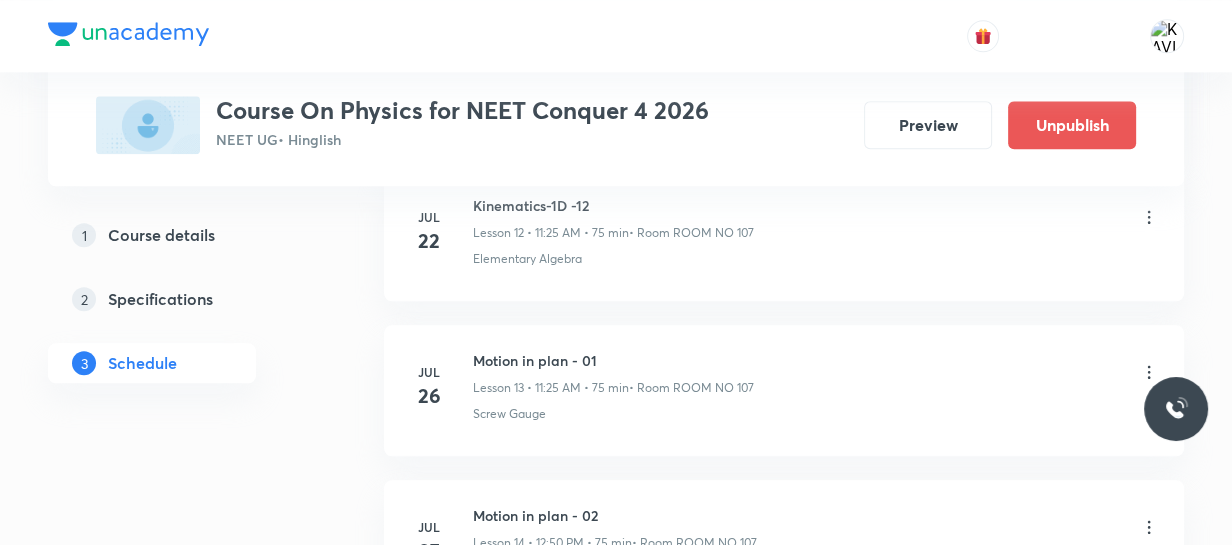 scroll, scrollTop: 2770, scrollLeft: 0, axis: vertical 